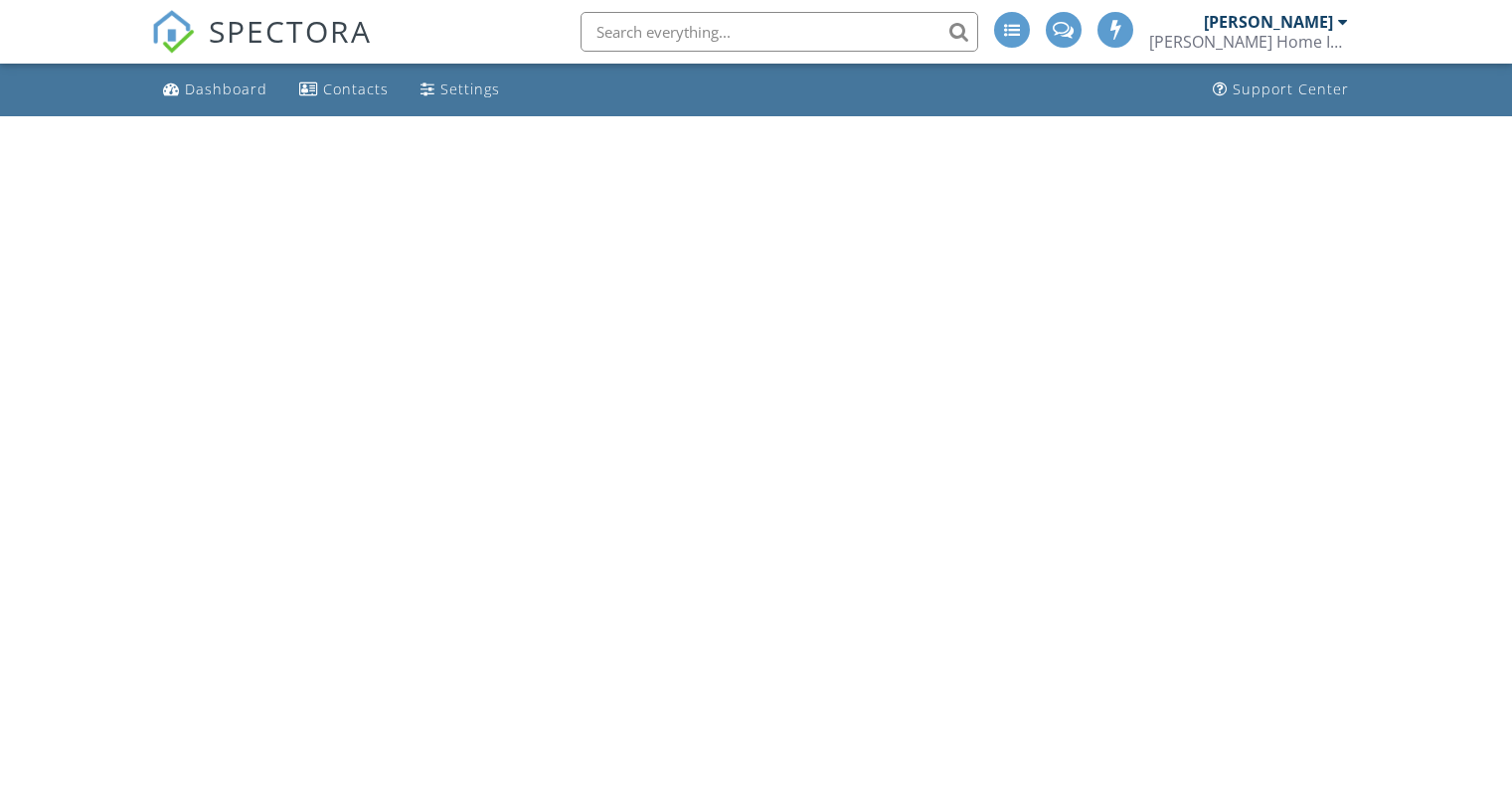 scroll, scrollTop: 0, scrollLeft: 0, axis: both 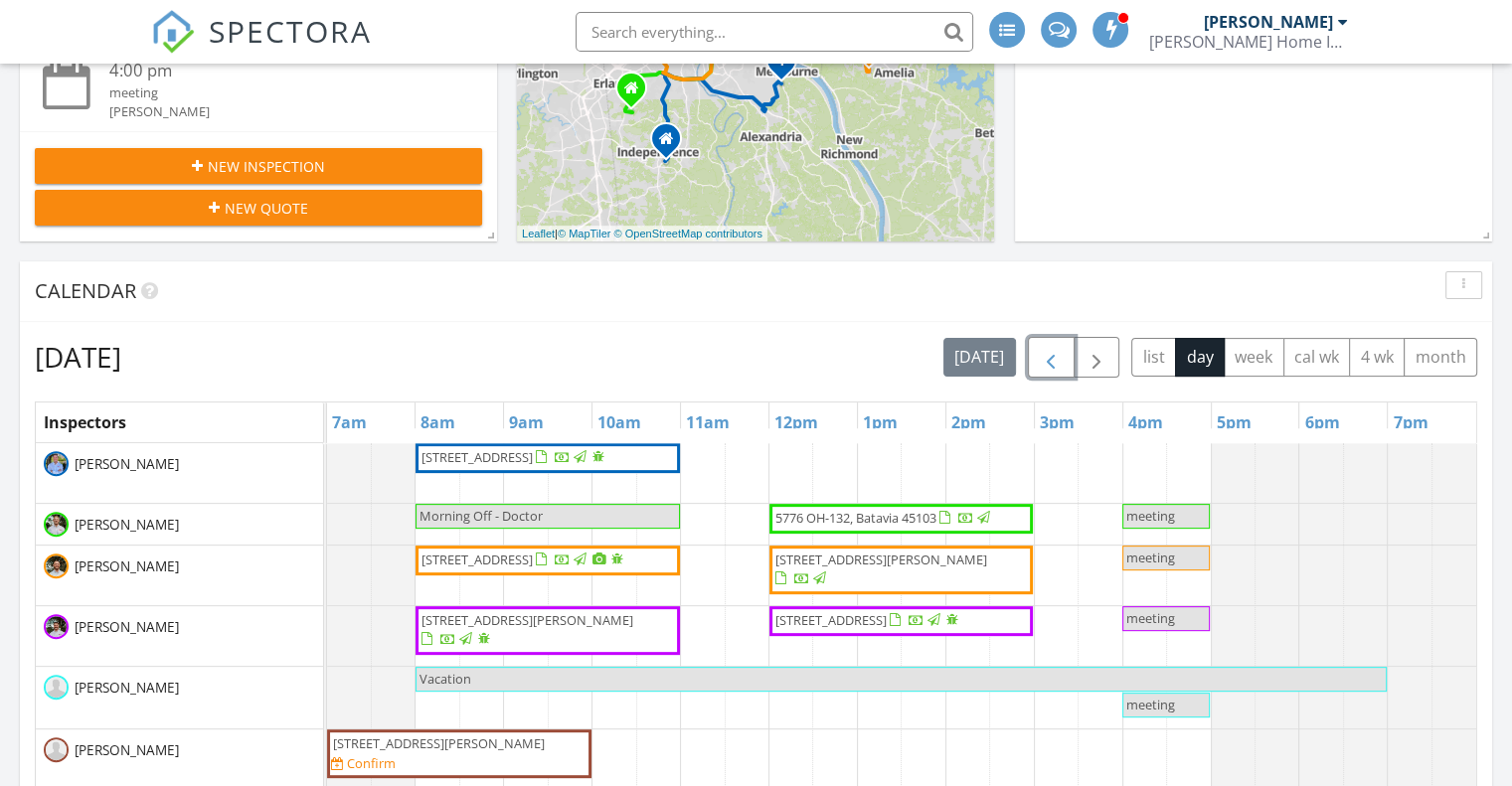 click at bounding box center (1051, 357) 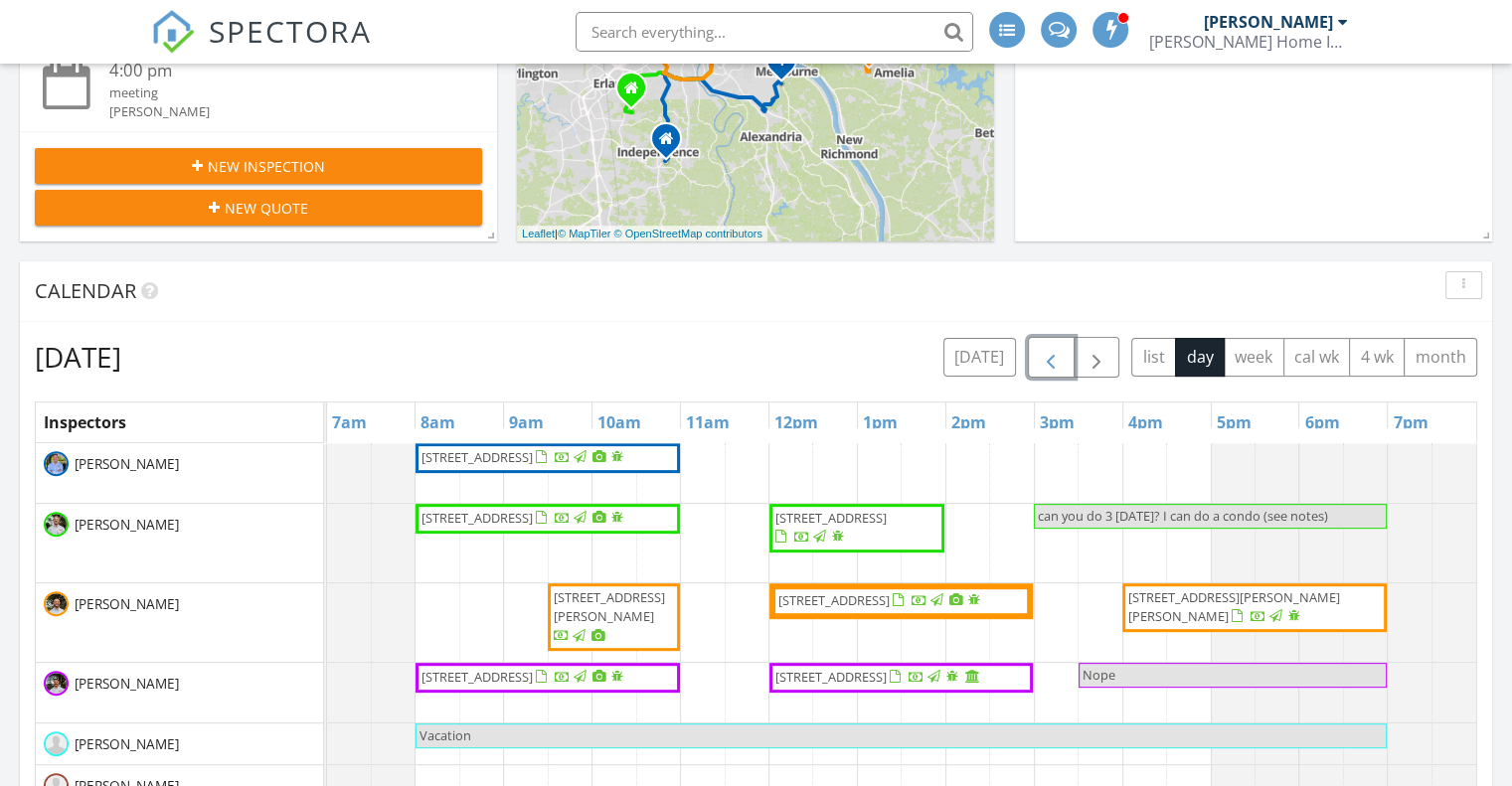 click at bounding box center [1051, 357] 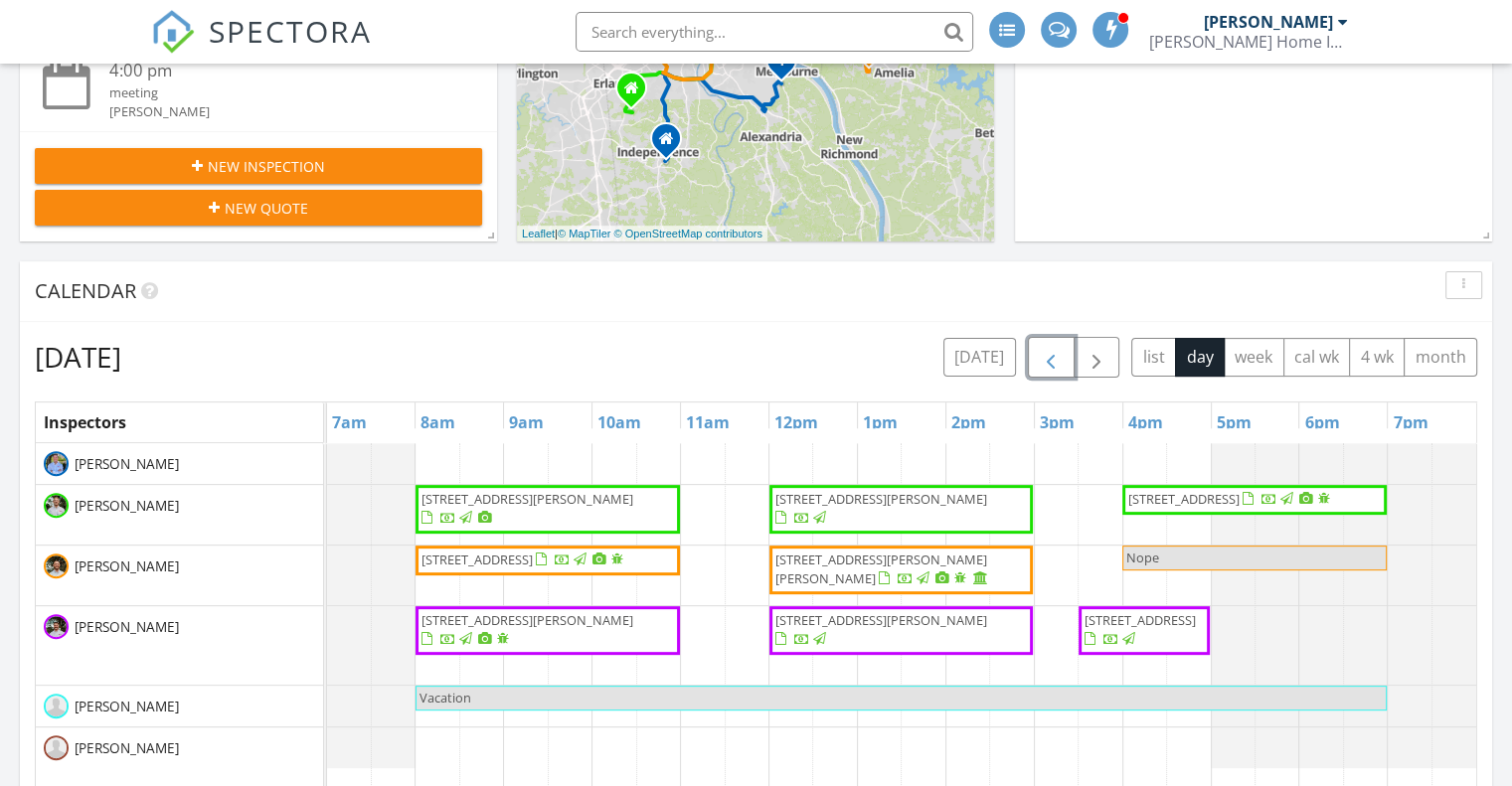 click at bounding box center (1051, 357) 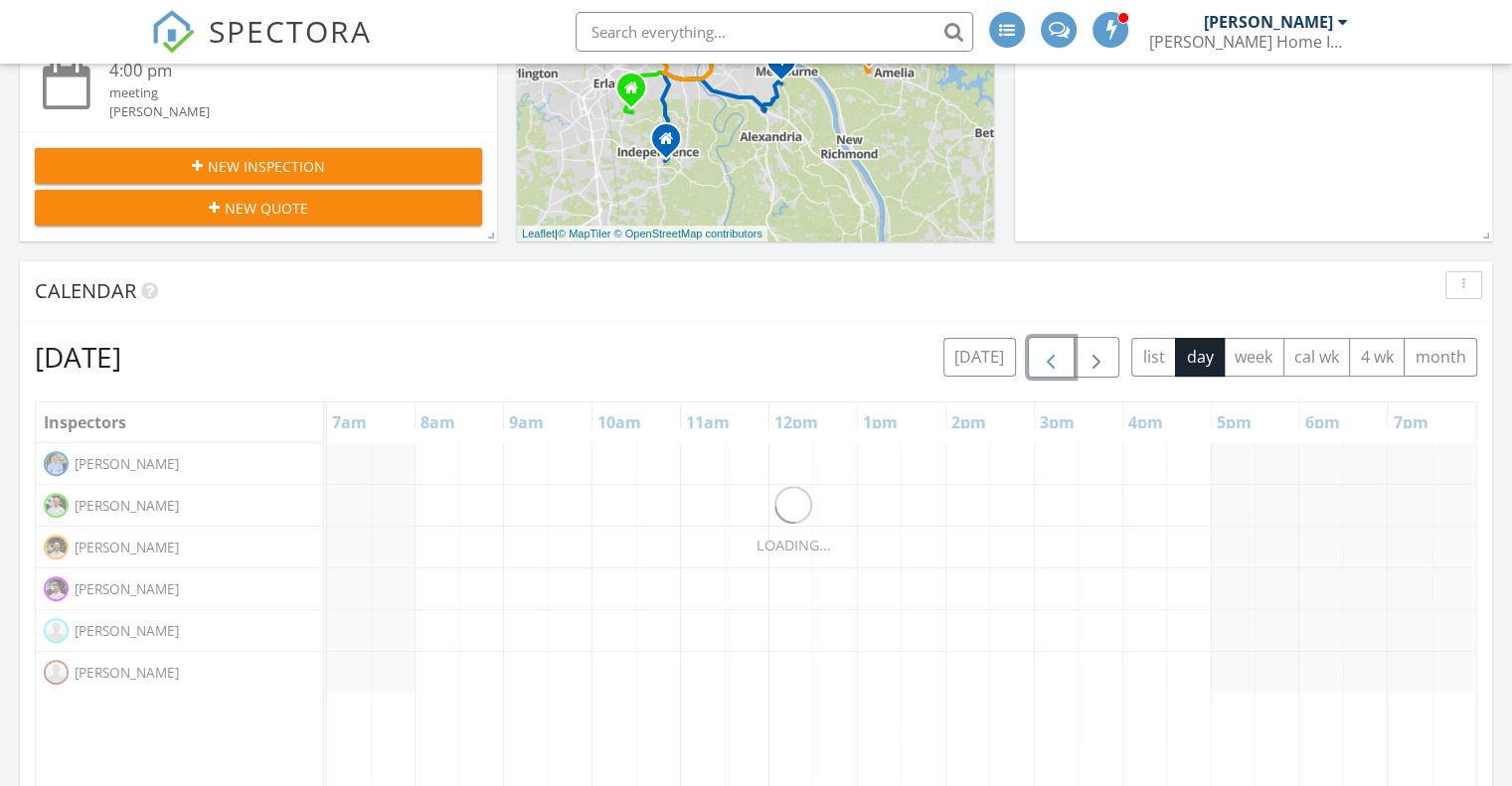 click at bounding box center (1051, 357) 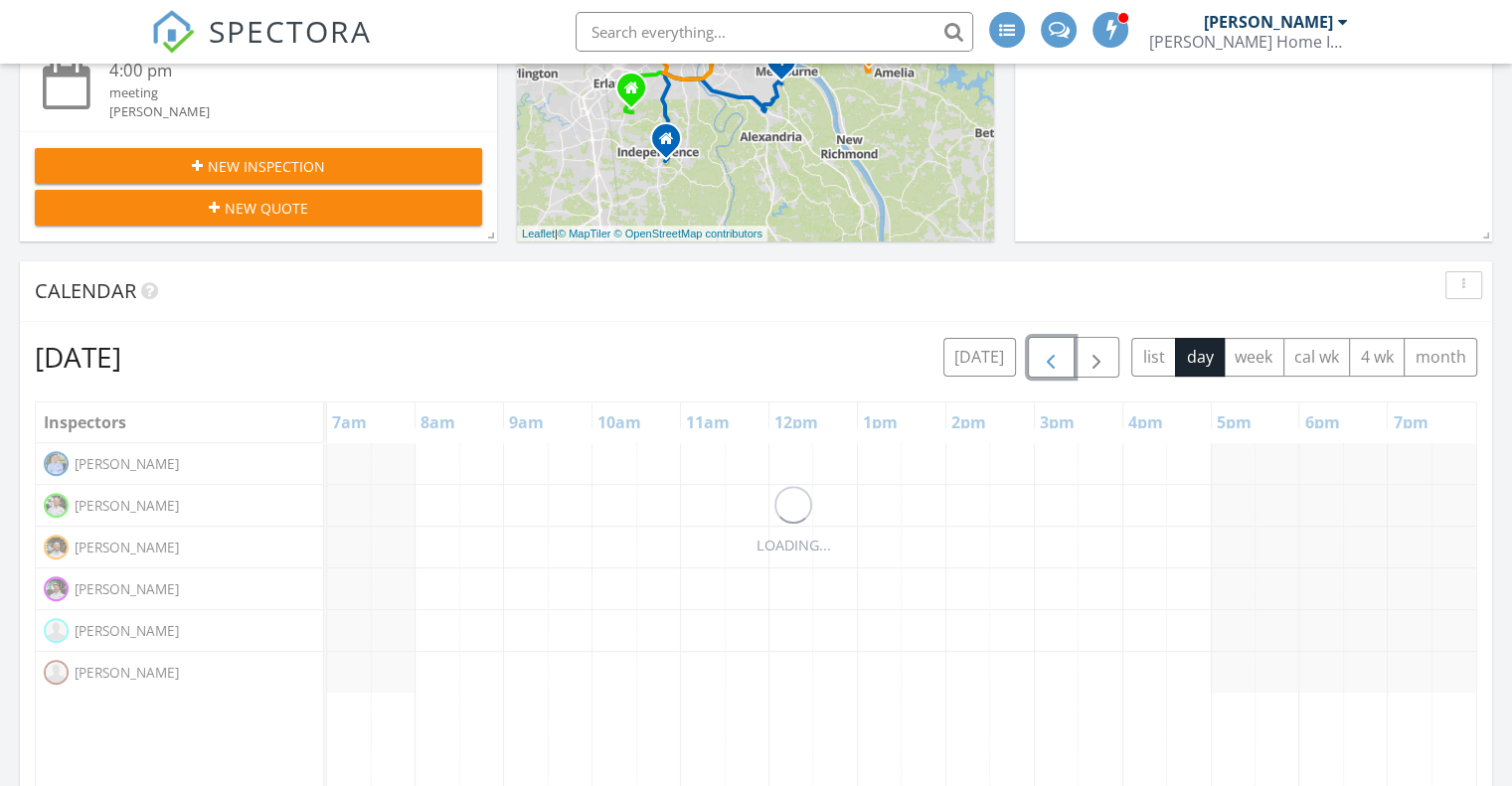 click at bounding box center (1051, 357) 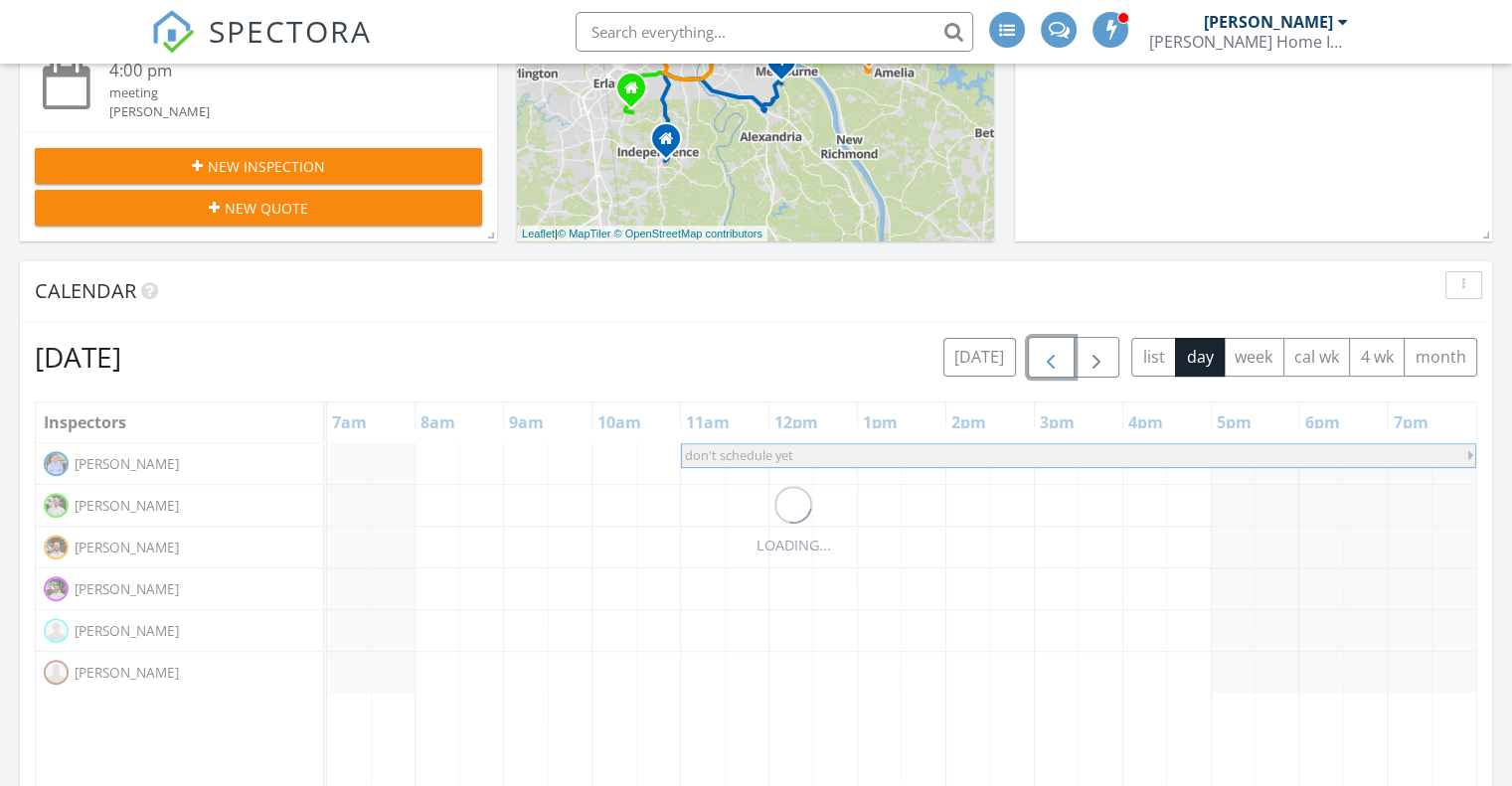 click at bounding box center [1051, 357] 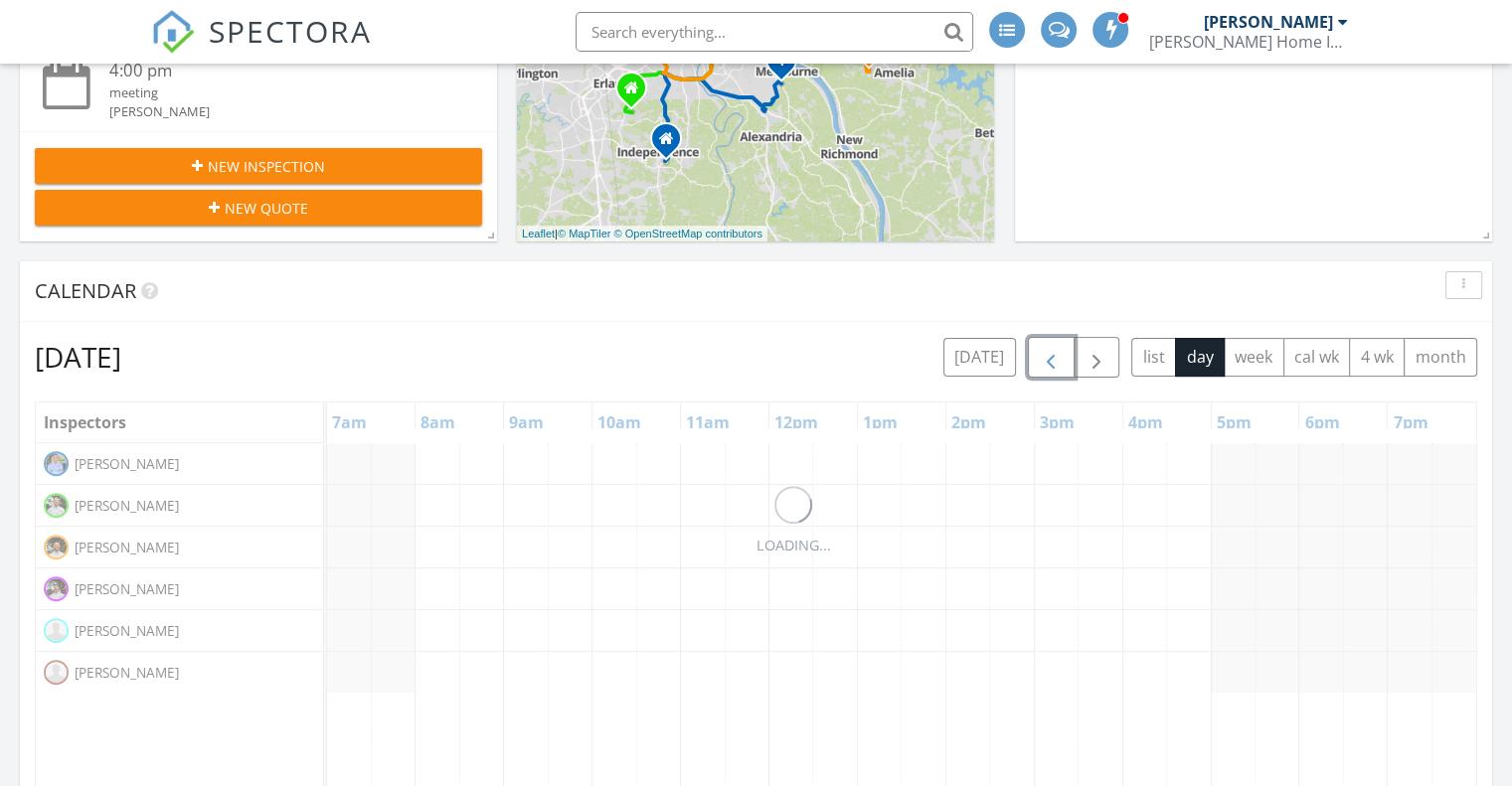 click at bounding box center [1051, 357] 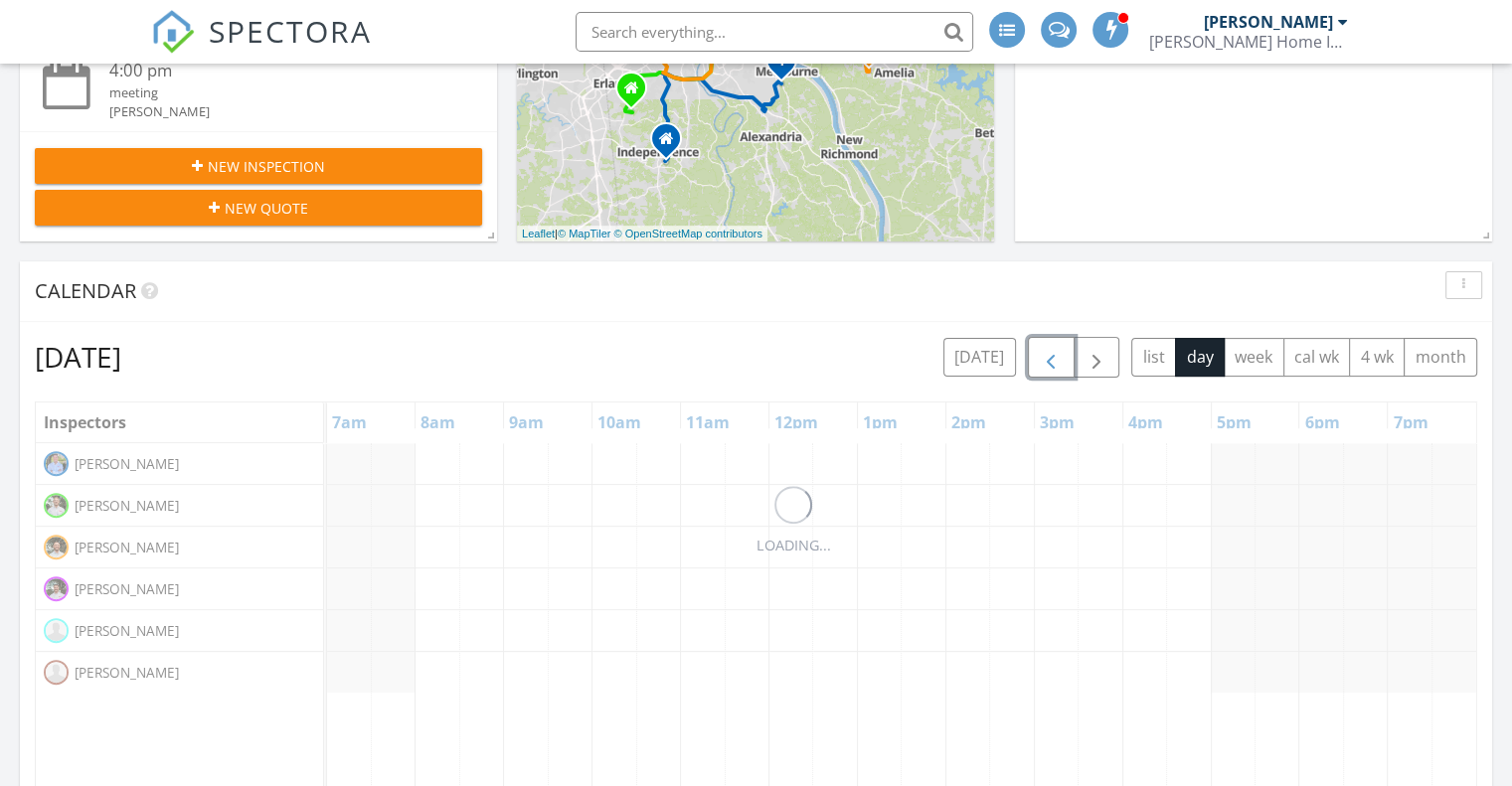 click at bounding box center (1051, 357) 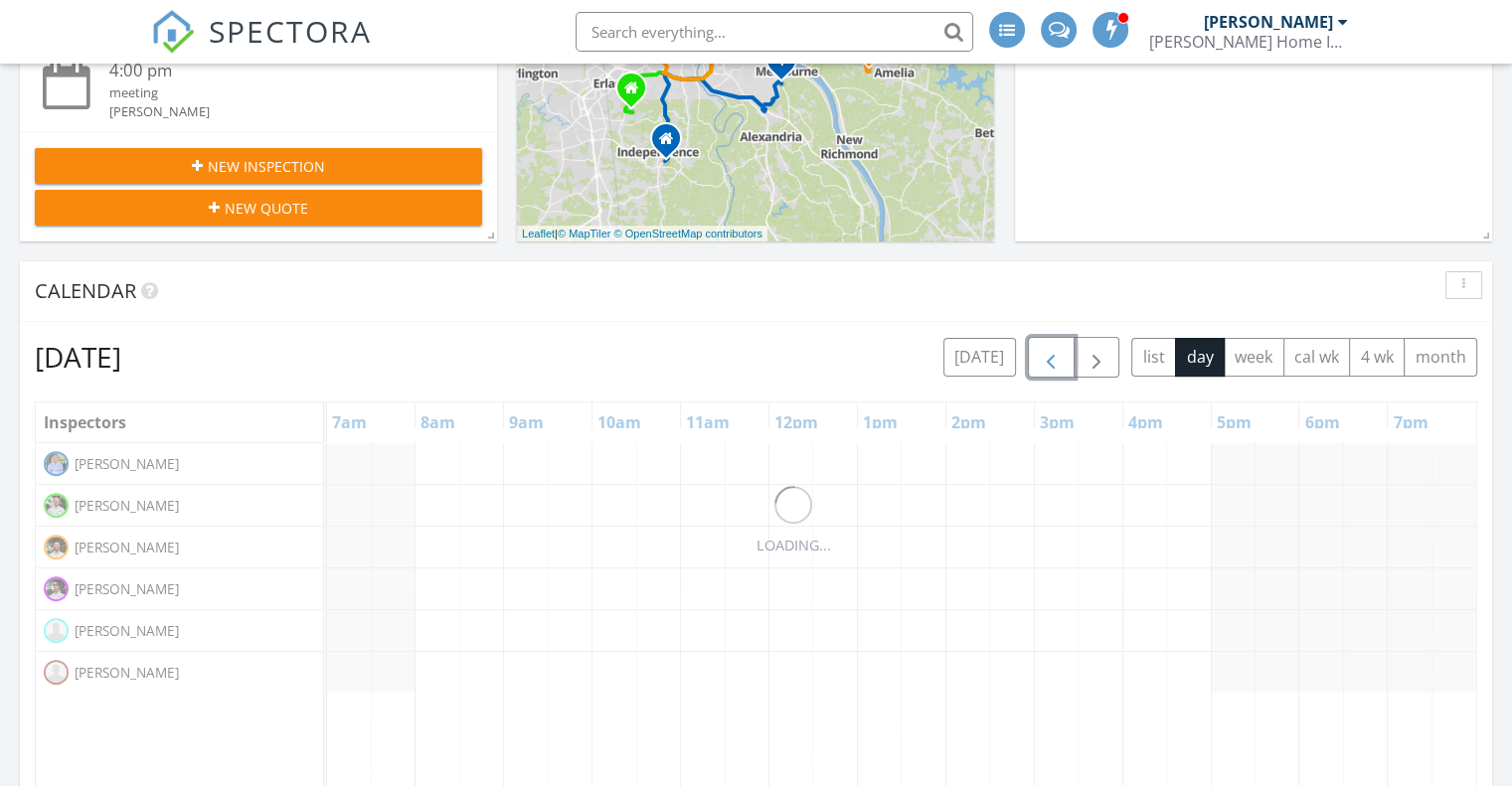 click at bounding box center (1051, 357) 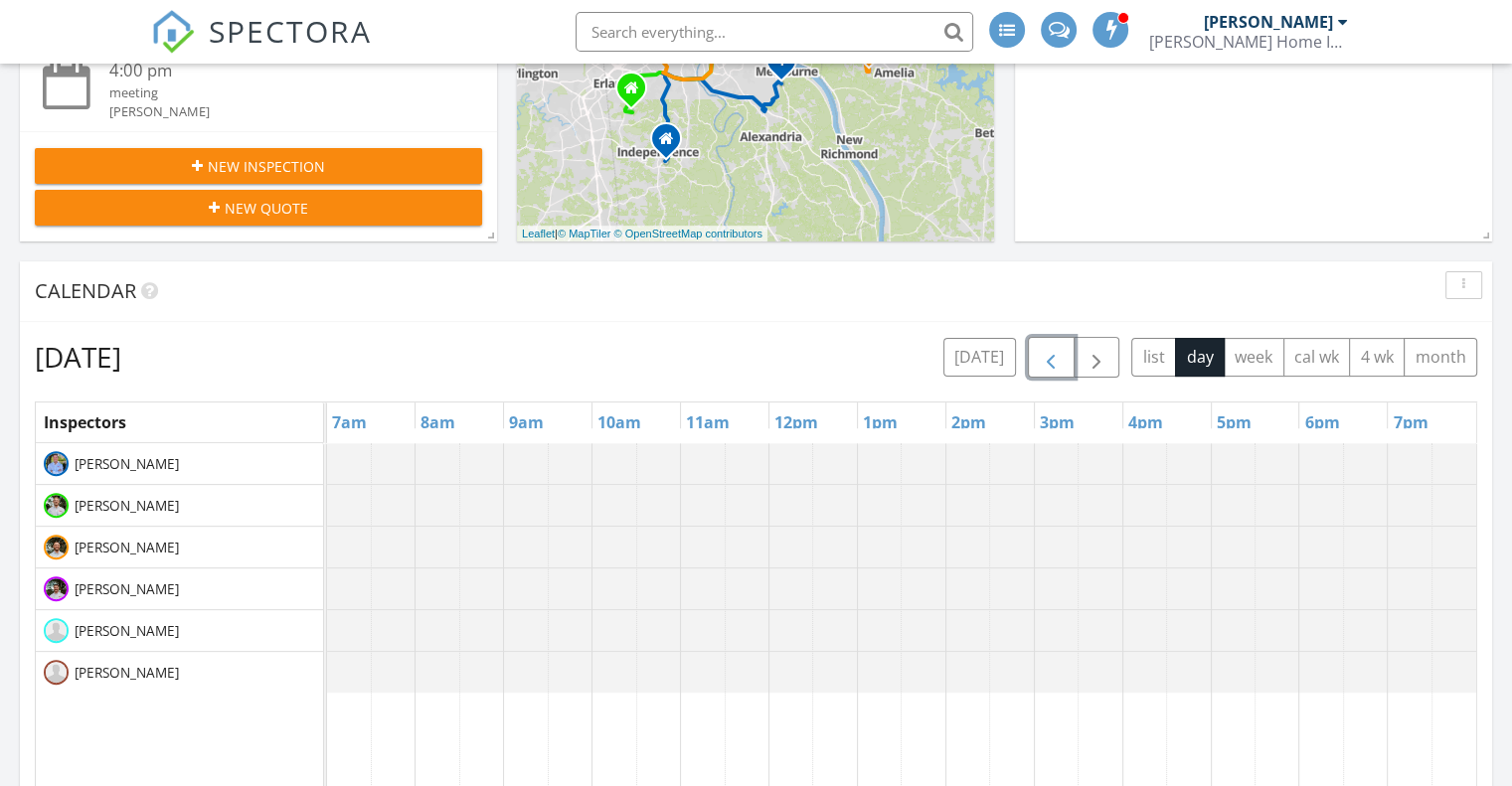 click at bounding box center [1051, 357] 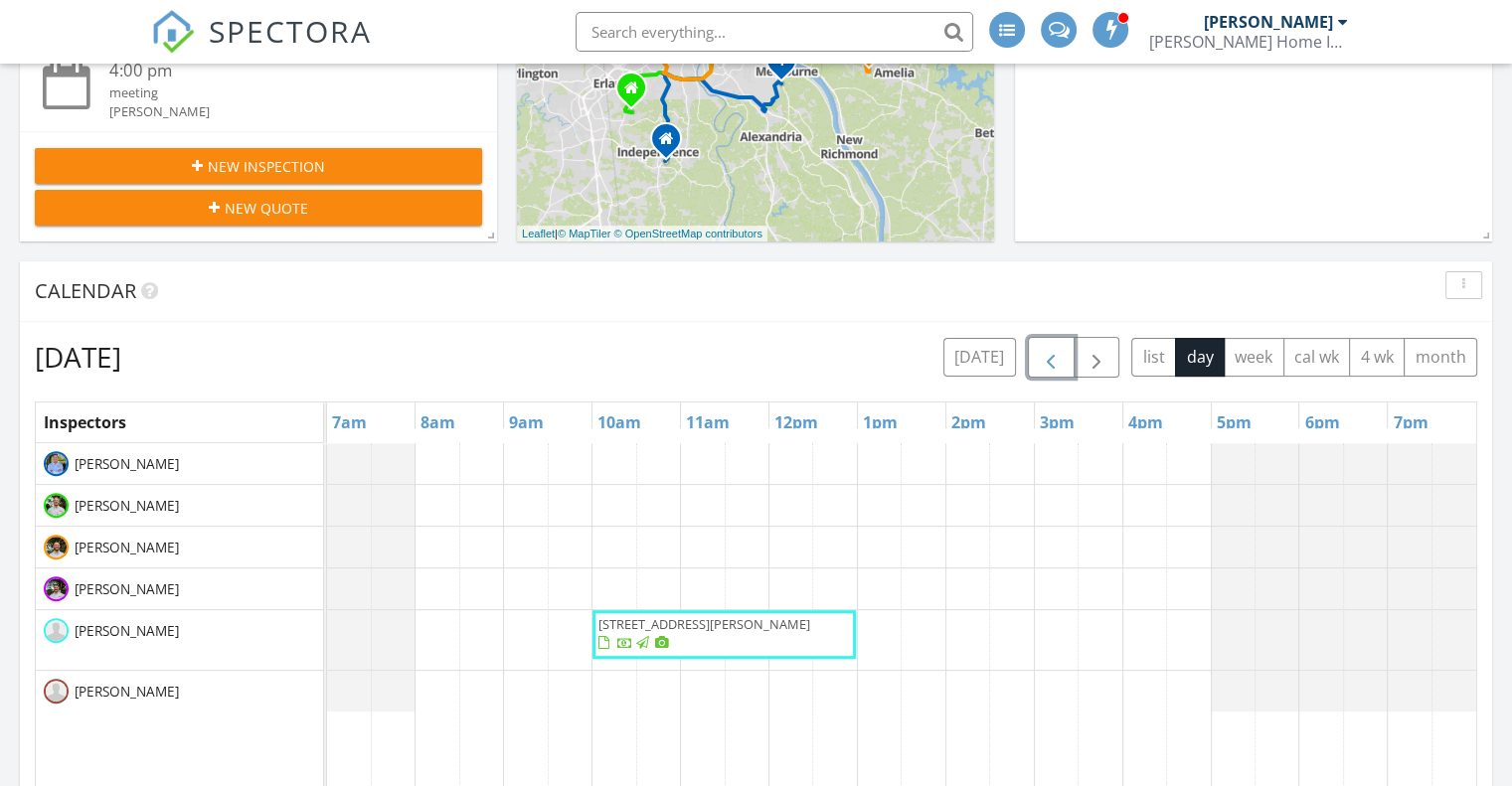 click at bounding box center (1051, 357) 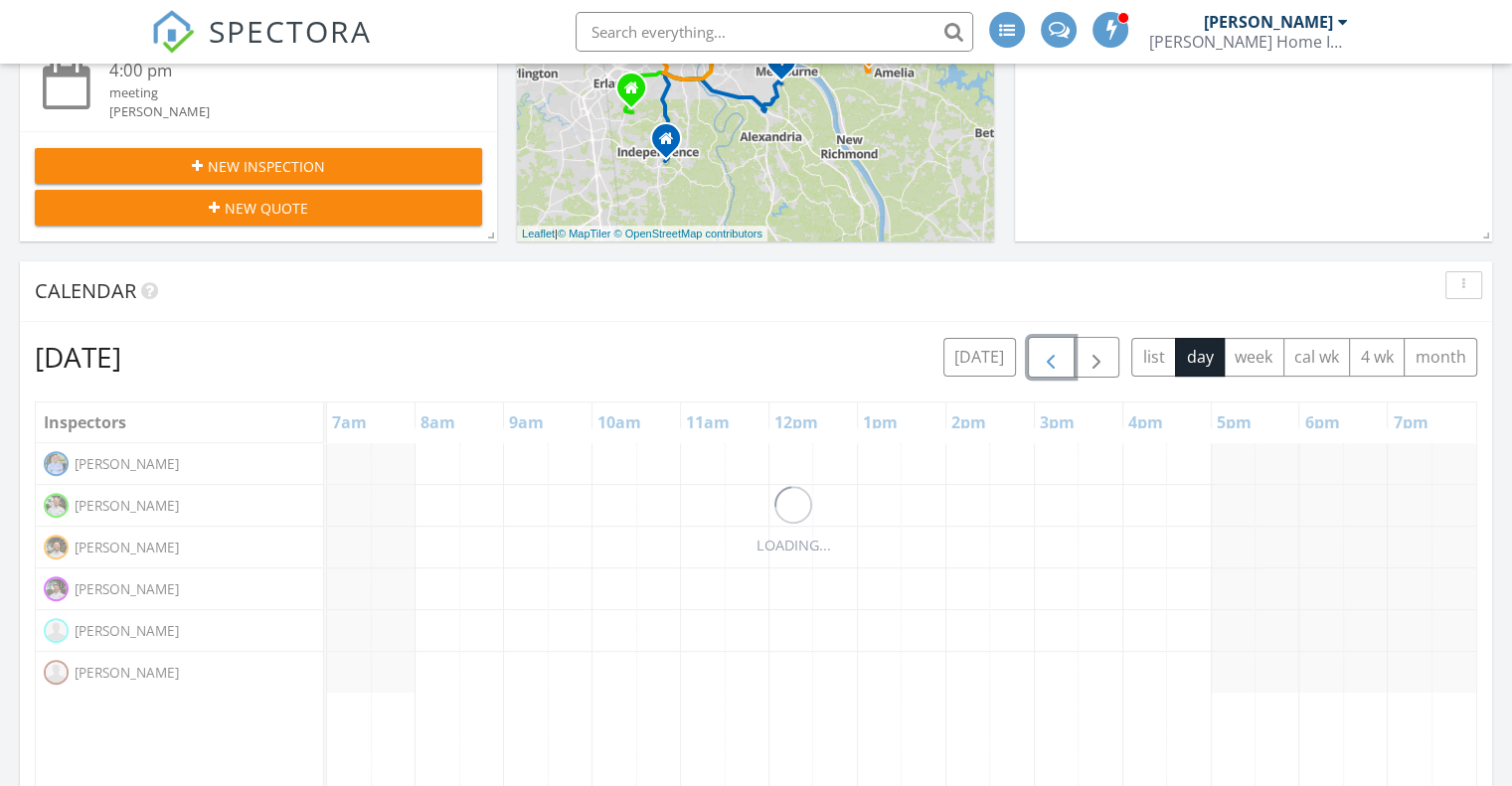 click at bounding box center [1051, 357] 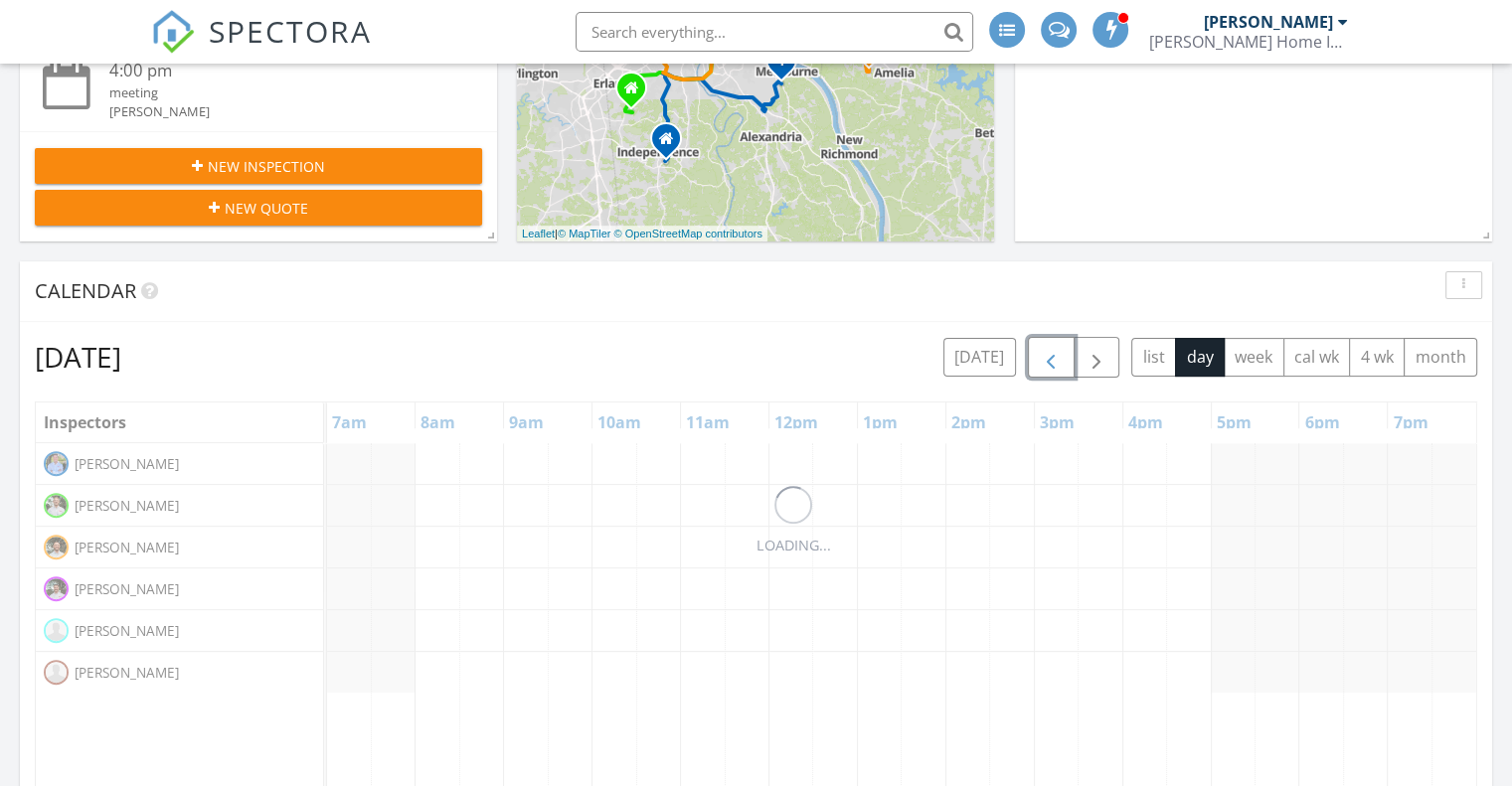 click at bounding box center (1051, 357) 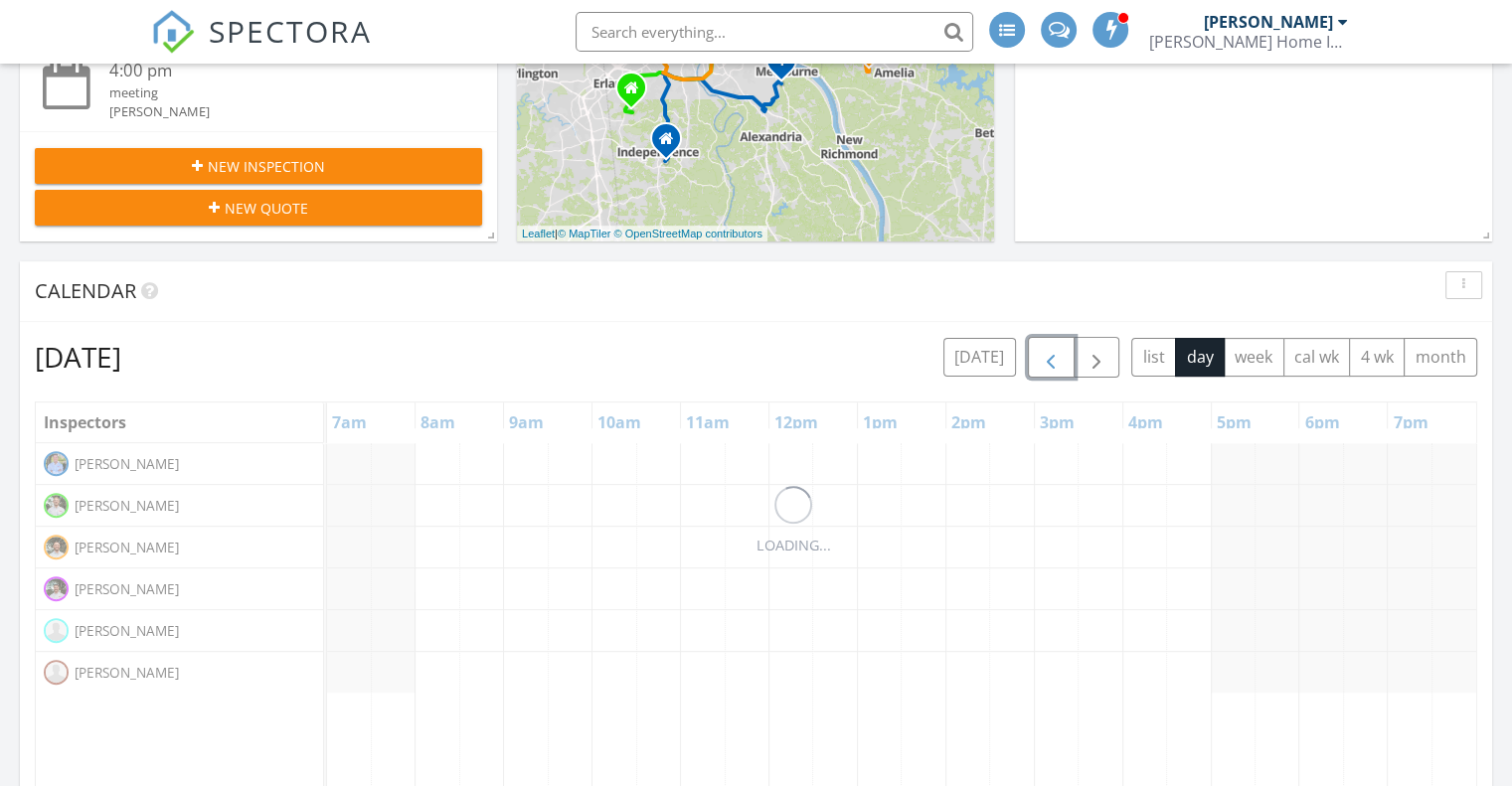 click at bounding box center (1051, 357) 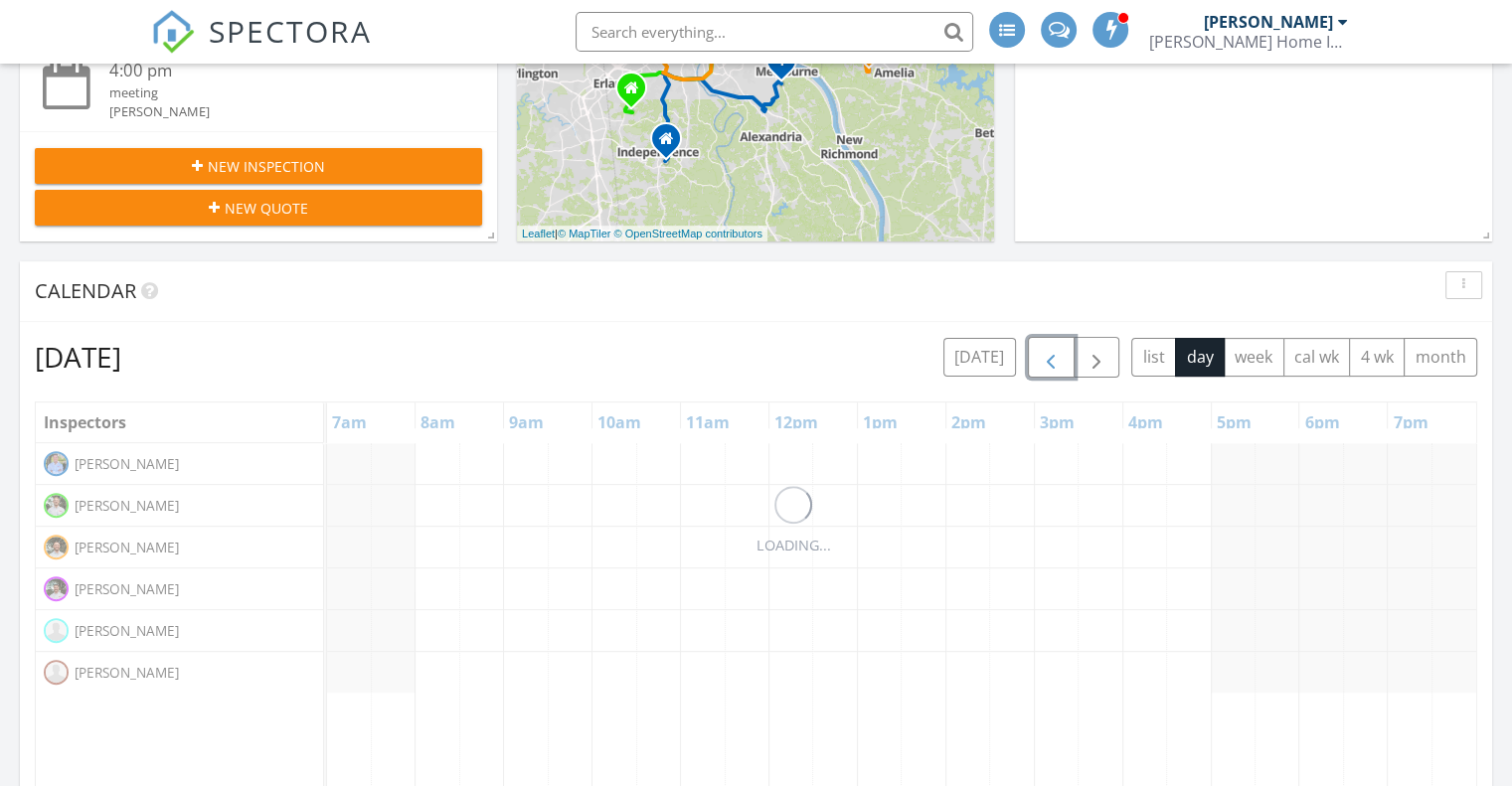 click at bounding box center (1051, 357) 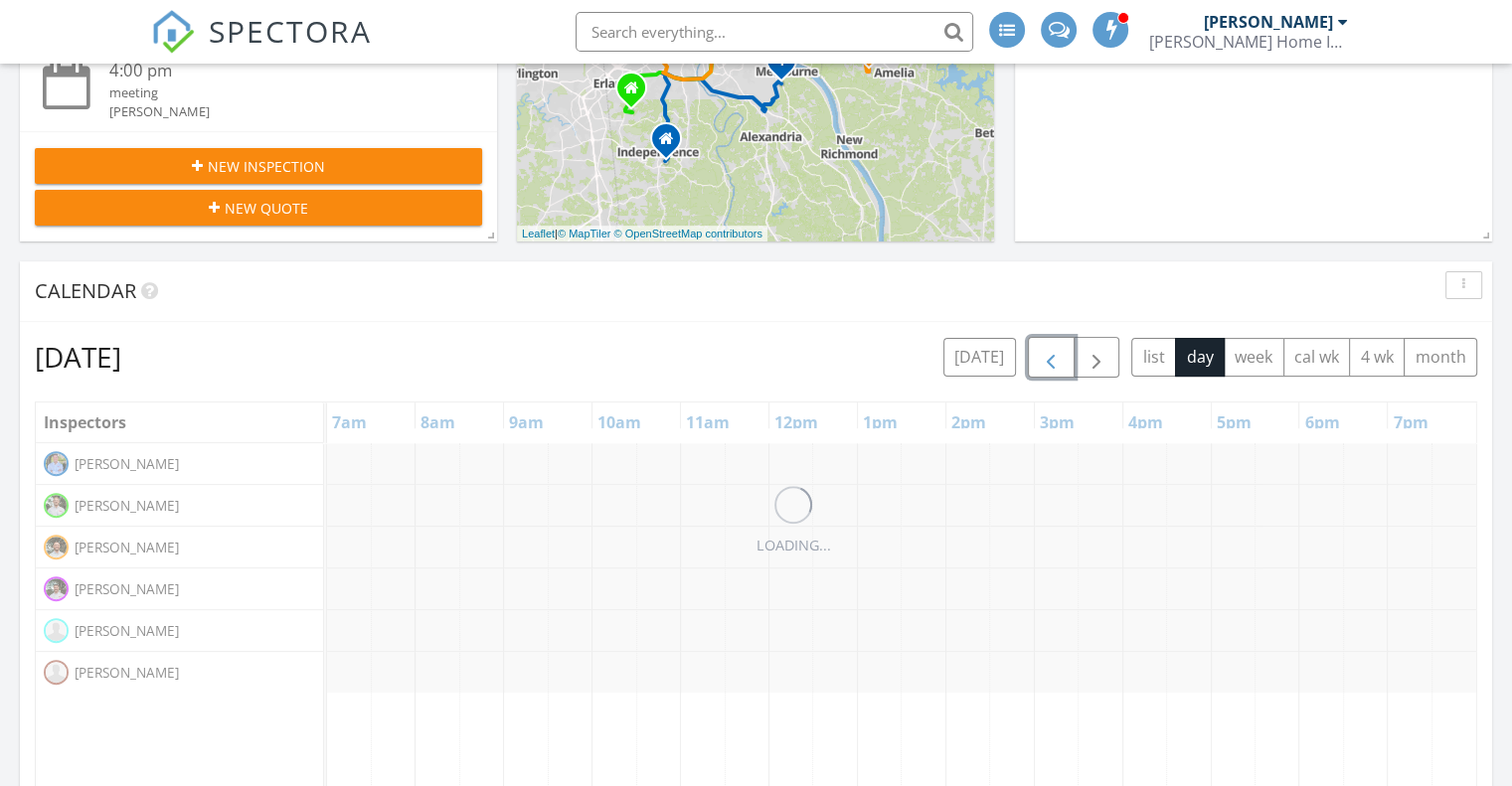 click at bounding box center (1051, 357) 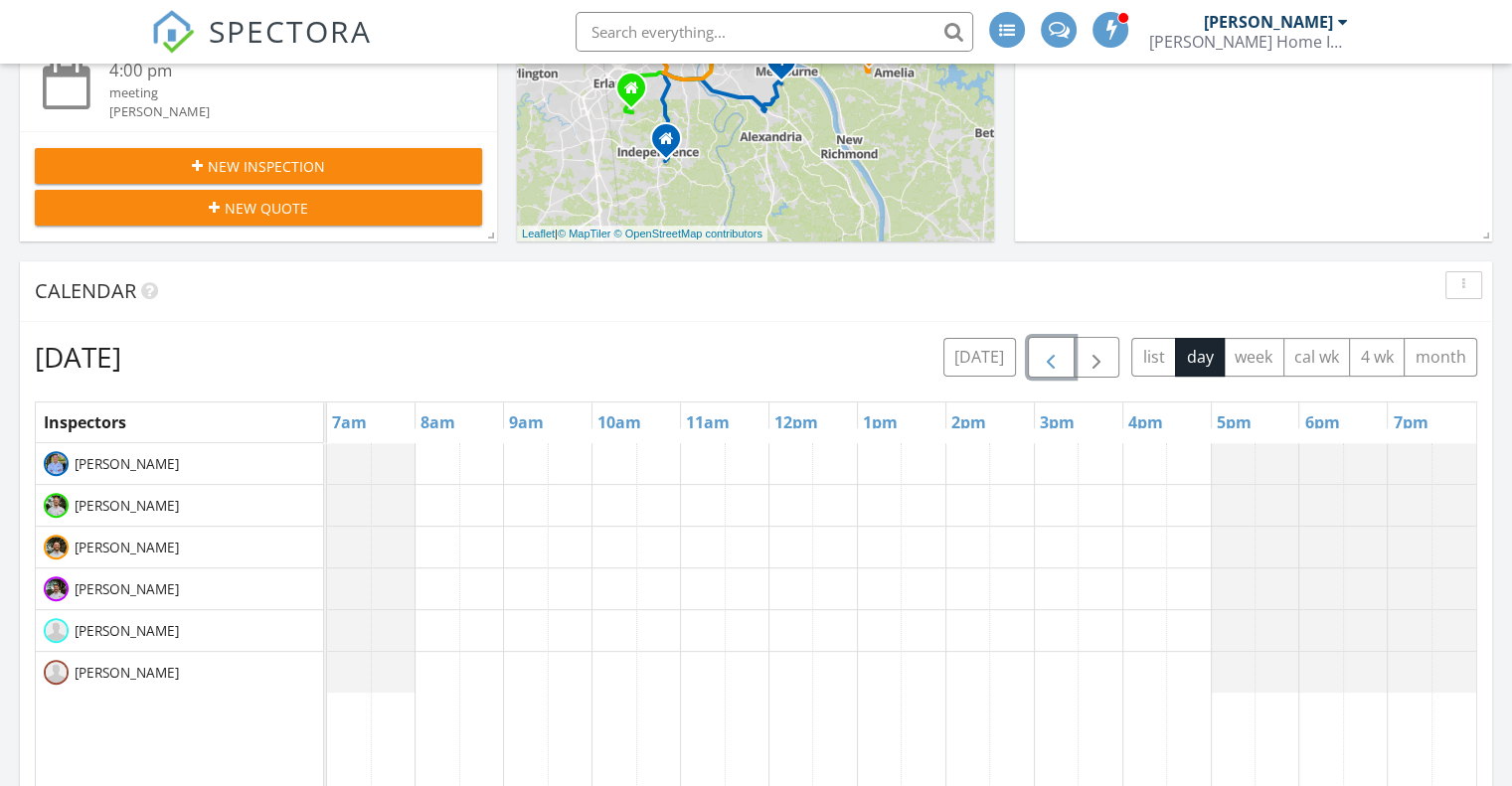 click at bounding box center [1051, 357] 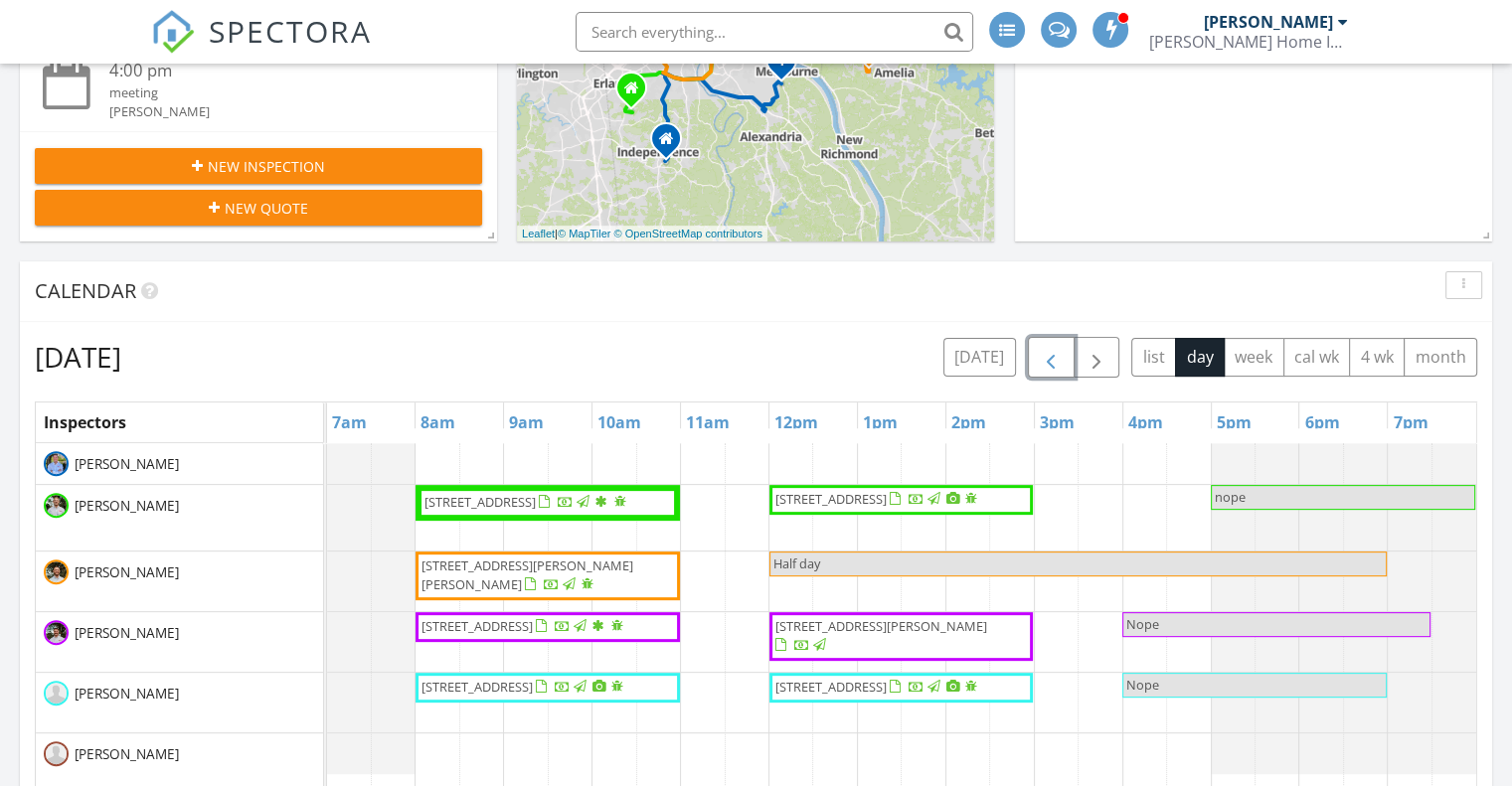 click at bounding box center [1051, 357] 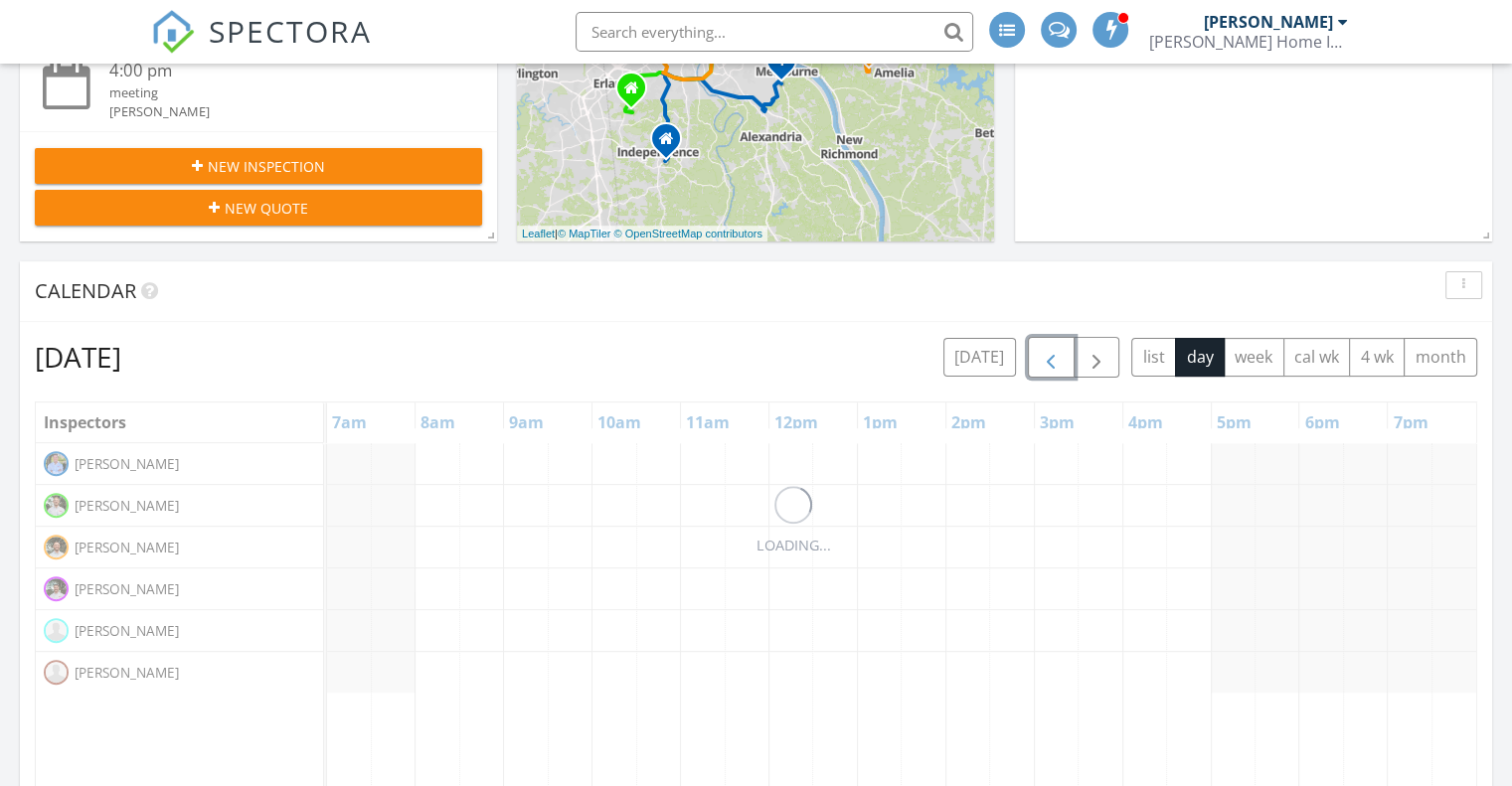 click at bounding box center (1051, 357) 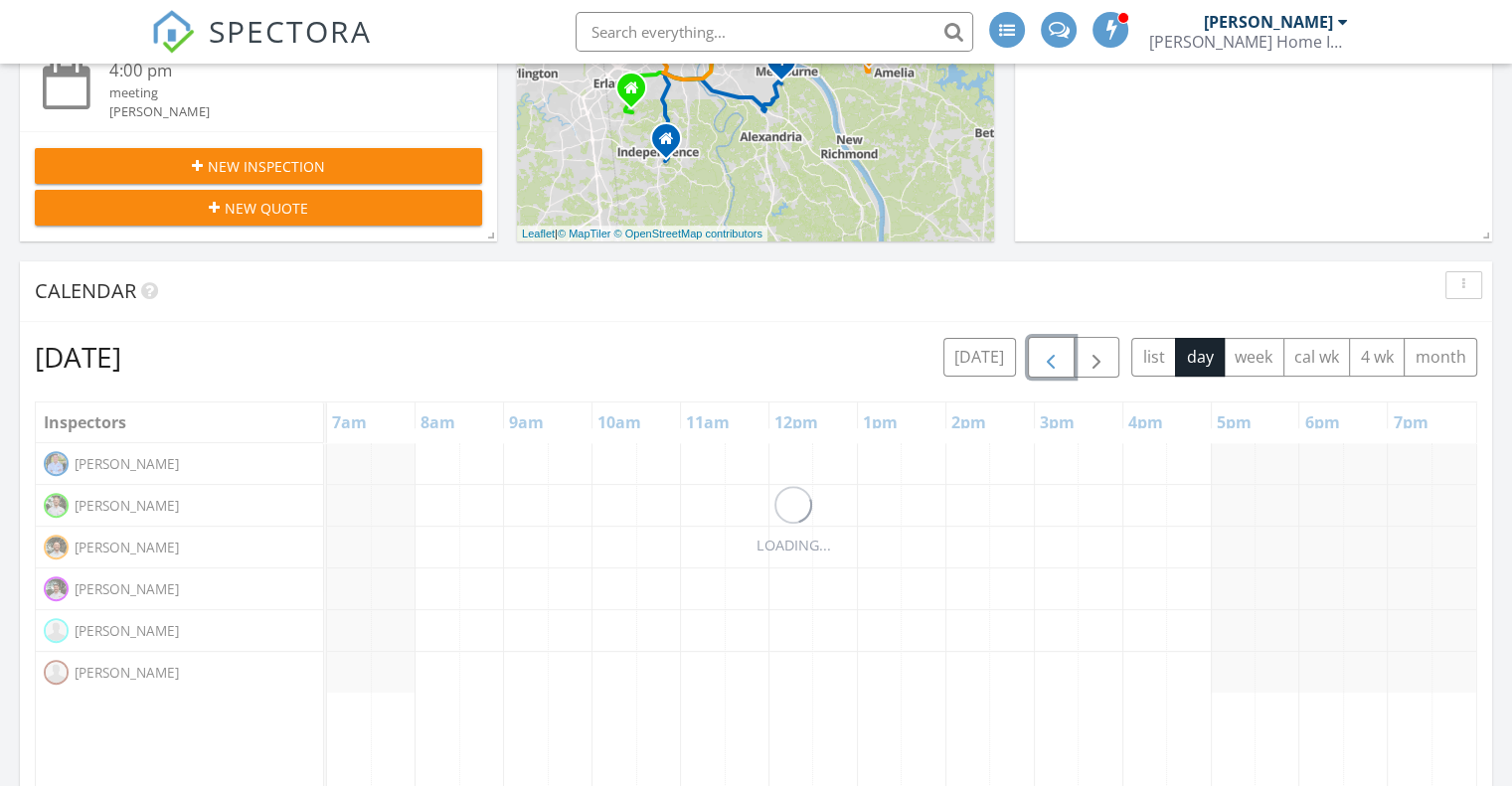 click at bounding box center (1051, 357) 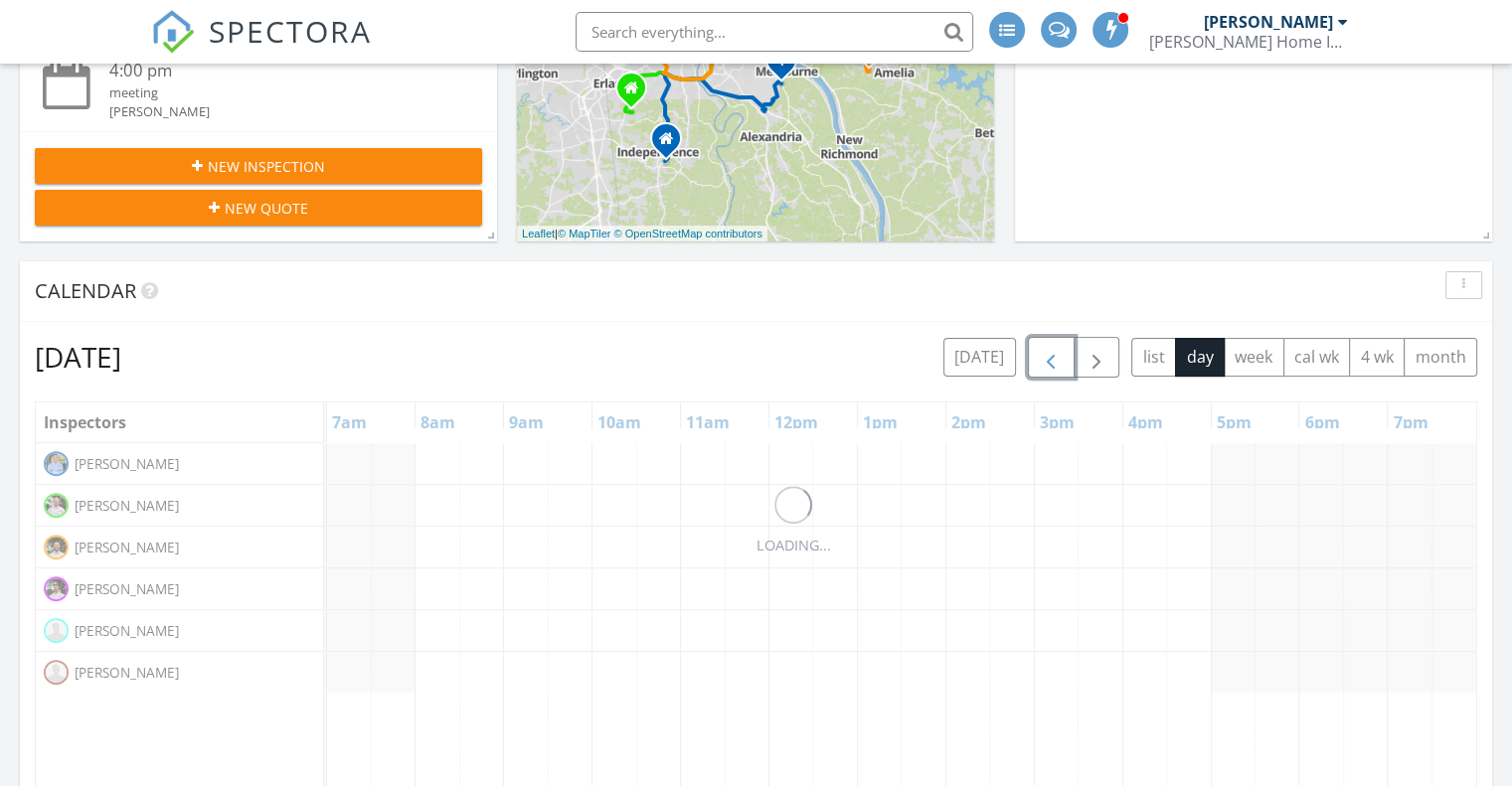 click at bounding box center (1051, 357) 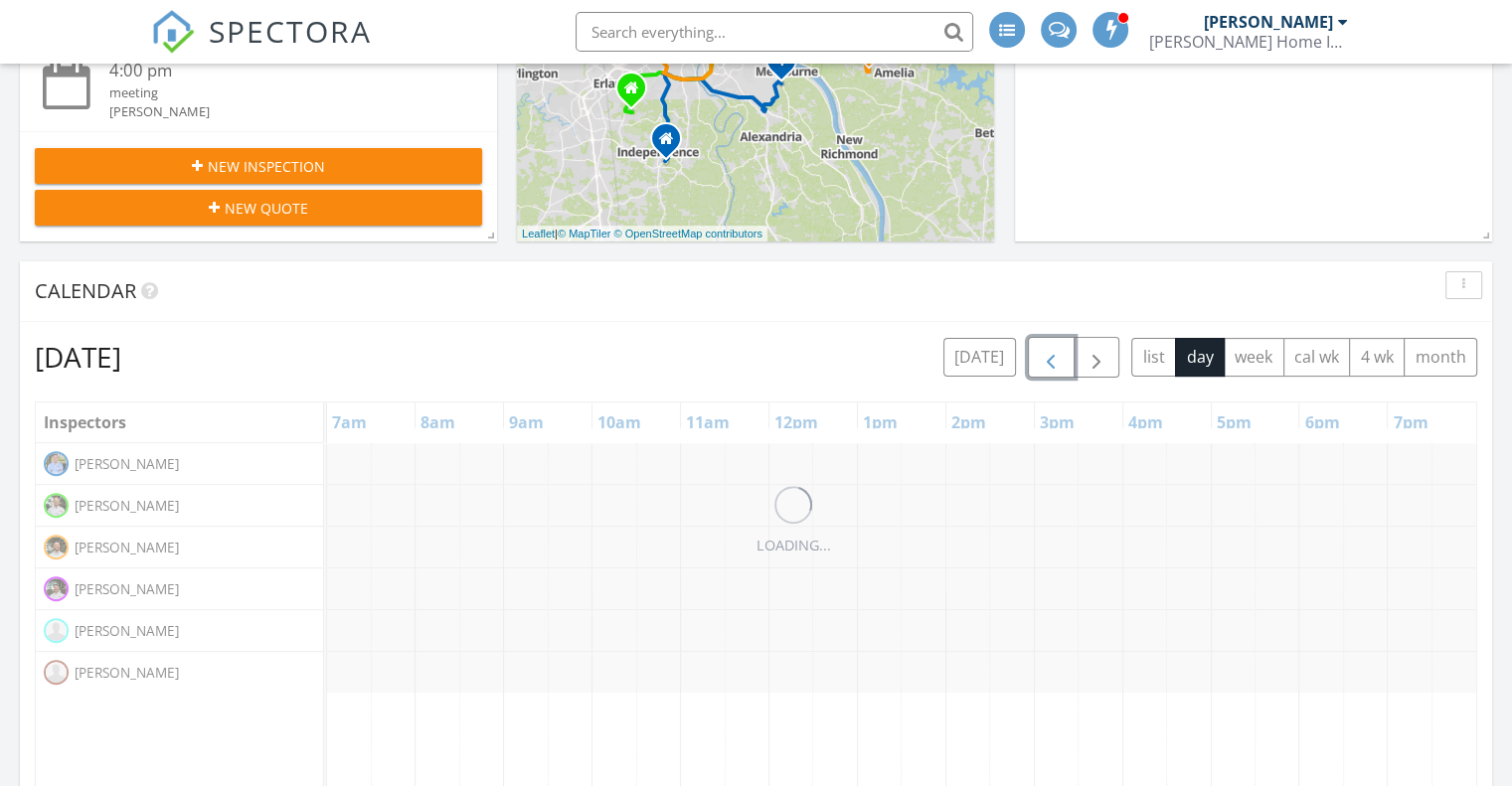 click at bounding box center (1051, 357) 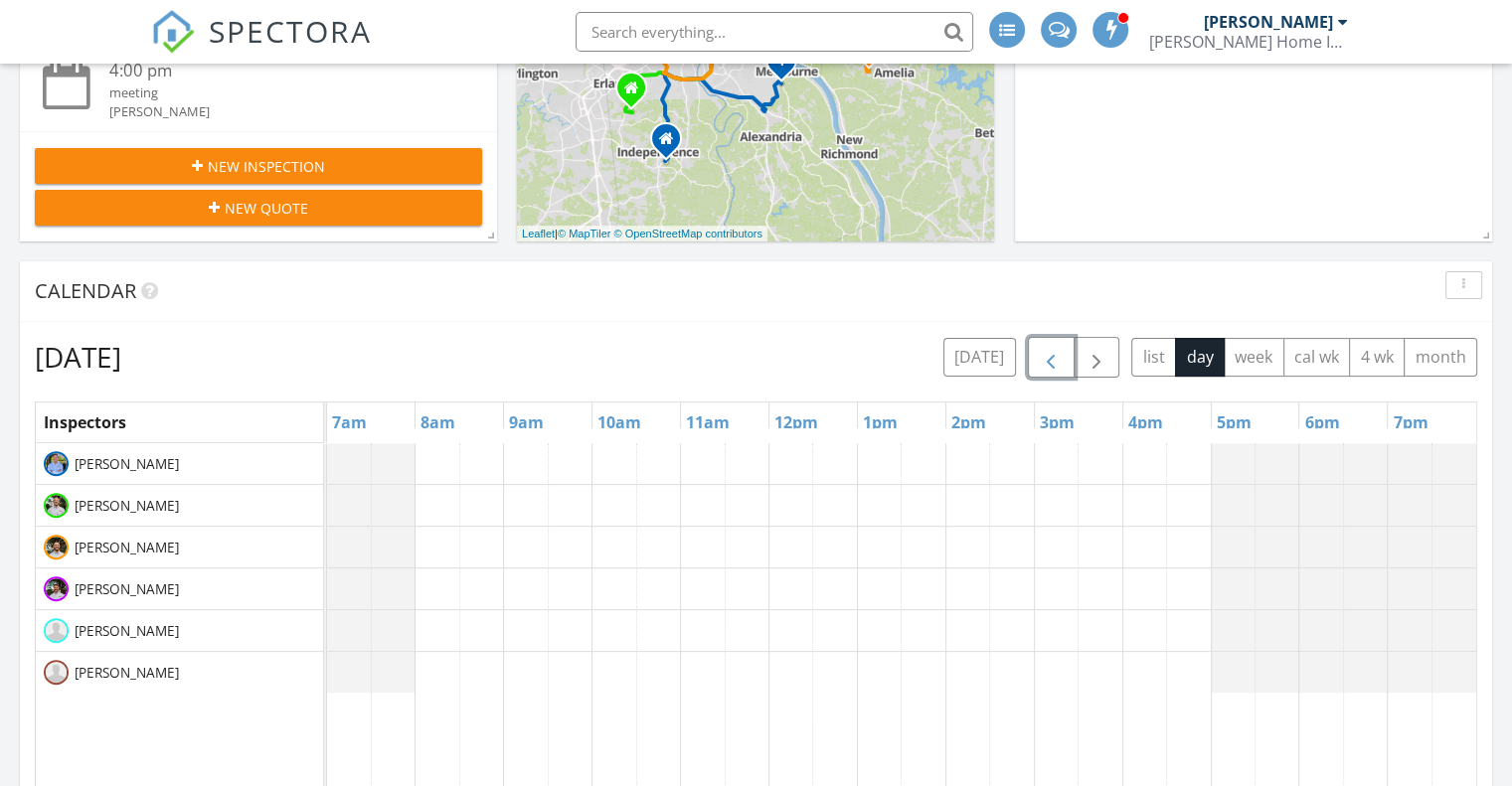click at bounding box center (1051, 357) 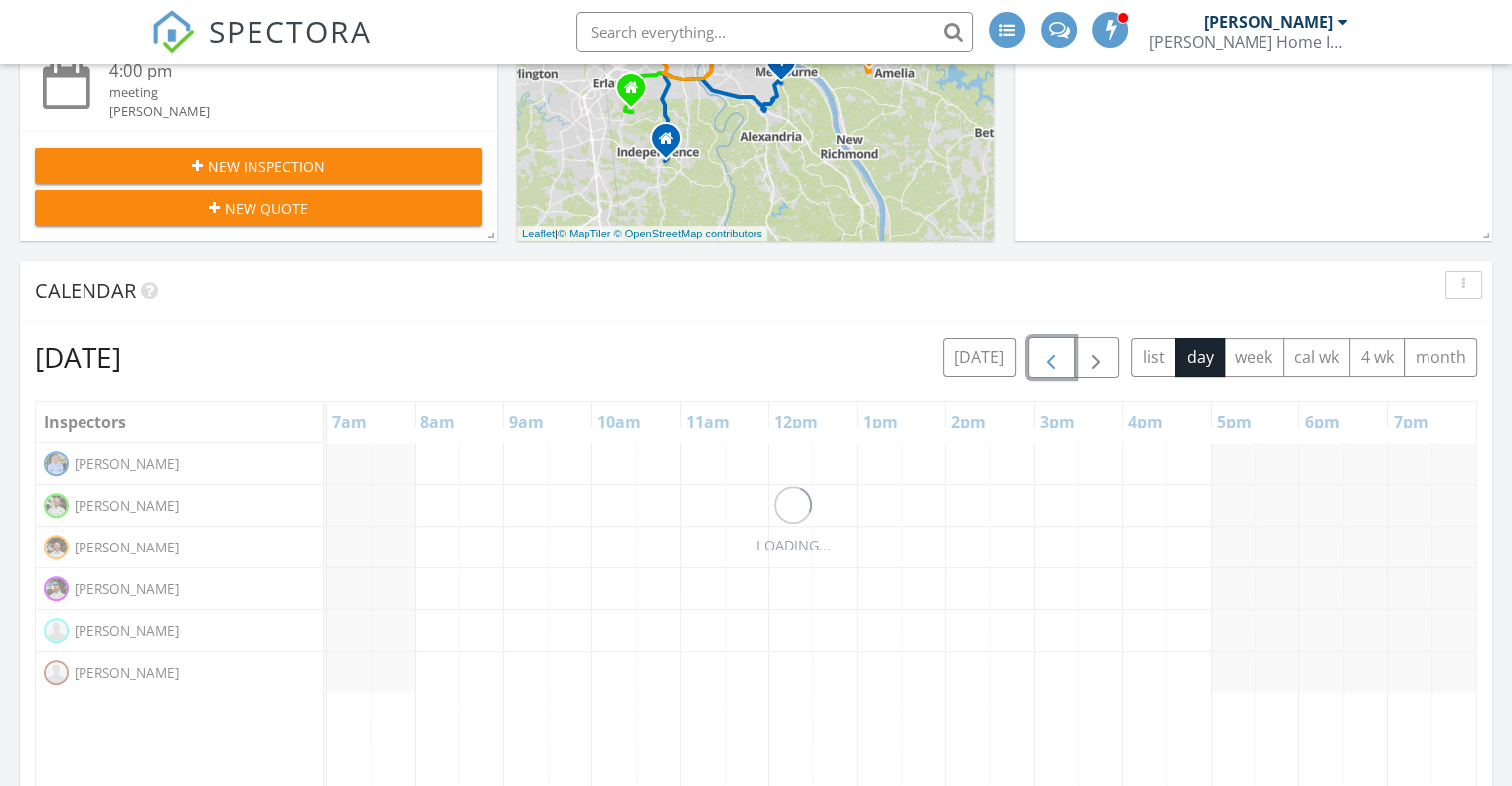 click at bounding box center (1051, 357) 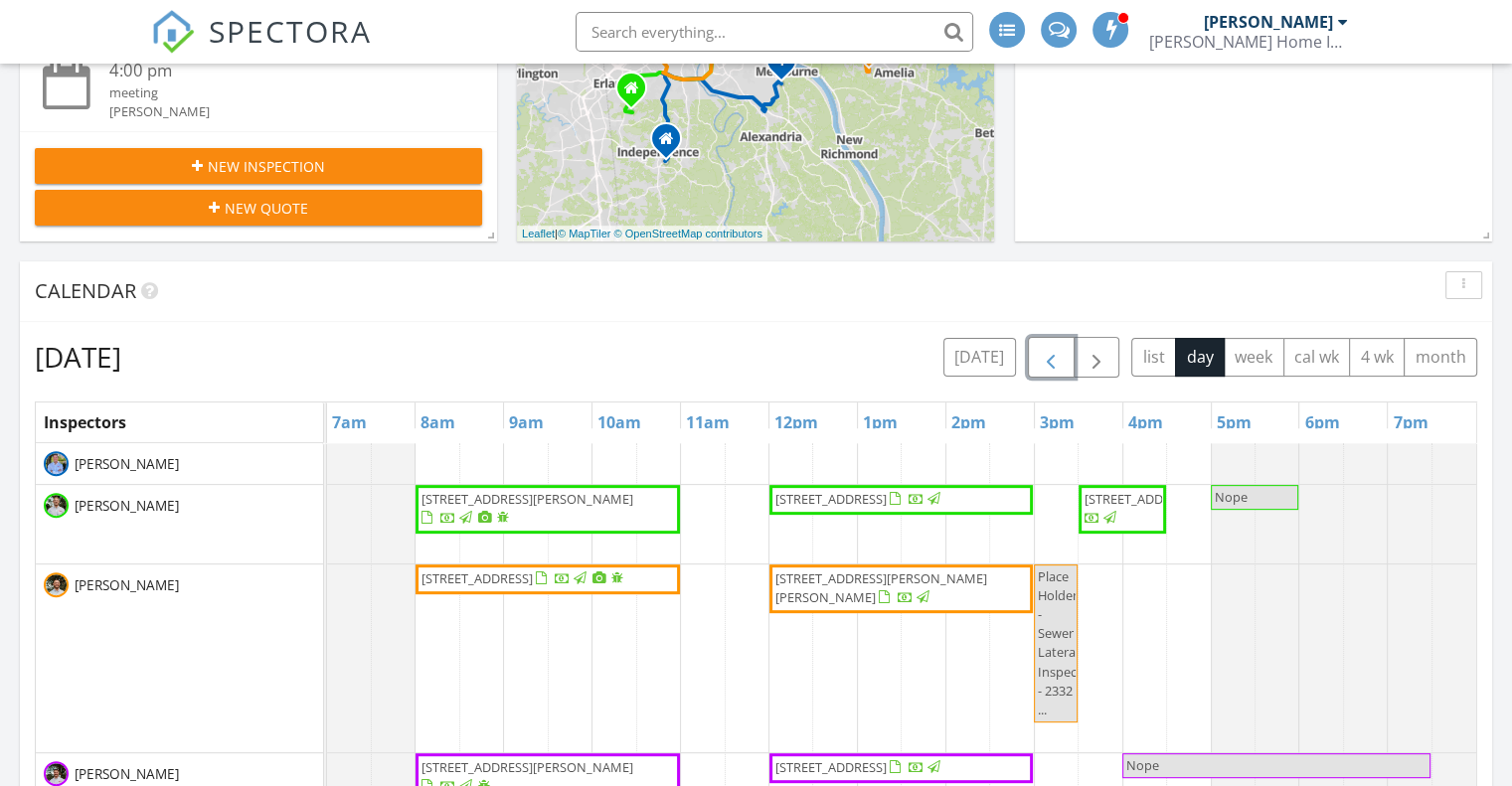 click at bounding box center [1051, 357] 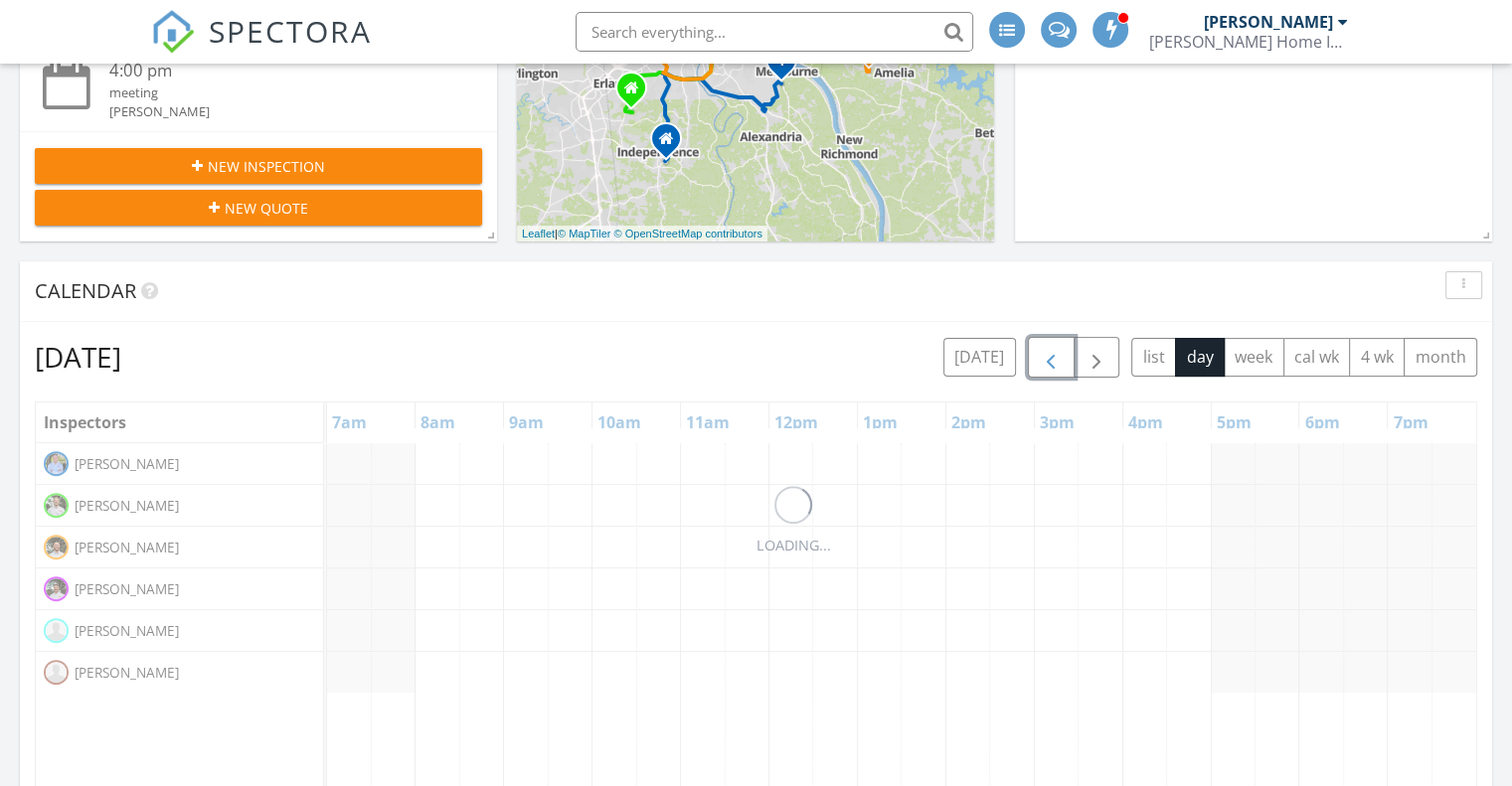 click at bounding box center (1051, 357) 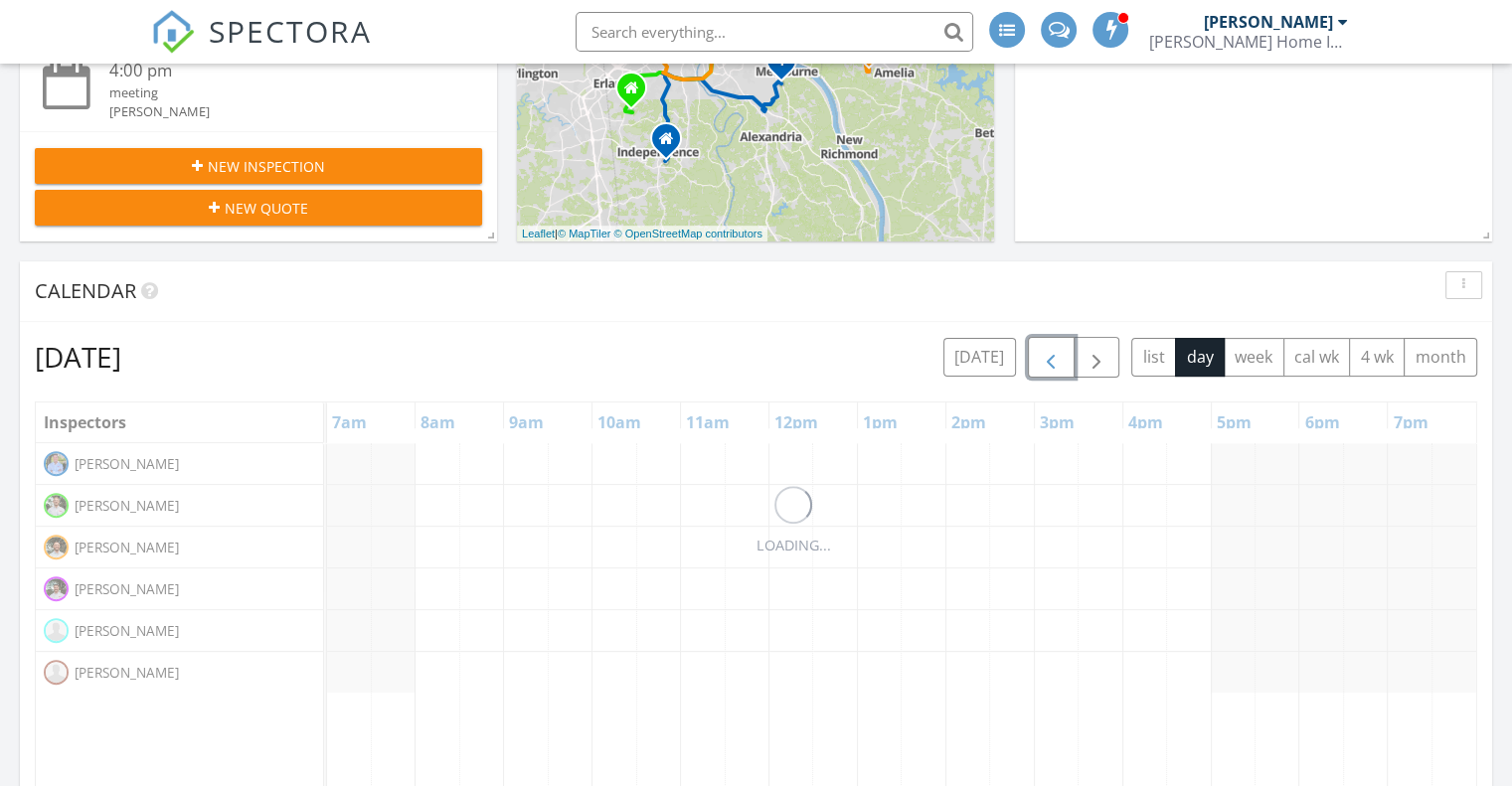 click at bounding box center [1051, 357] 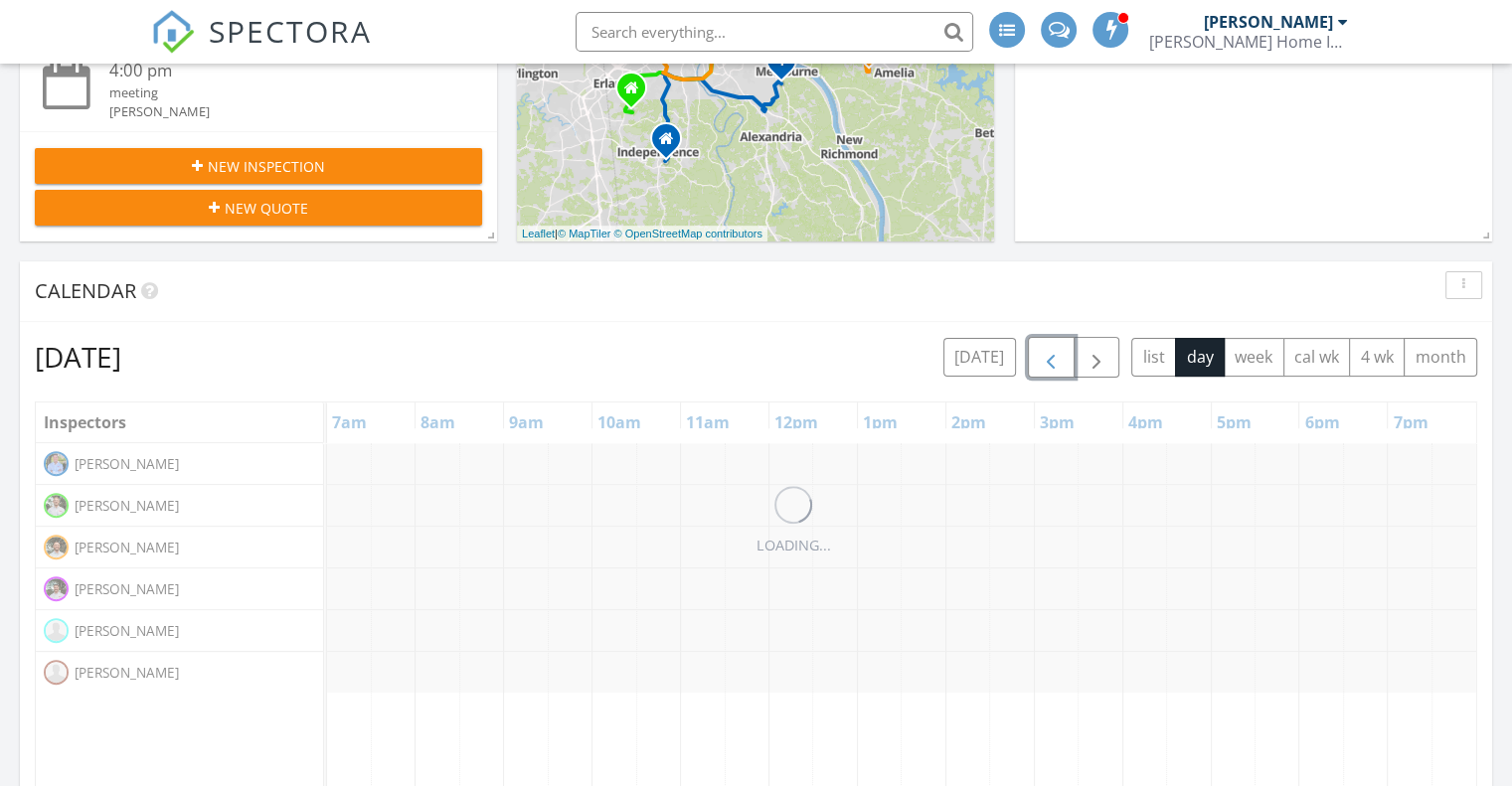 click at bounding box center (1051, 357) 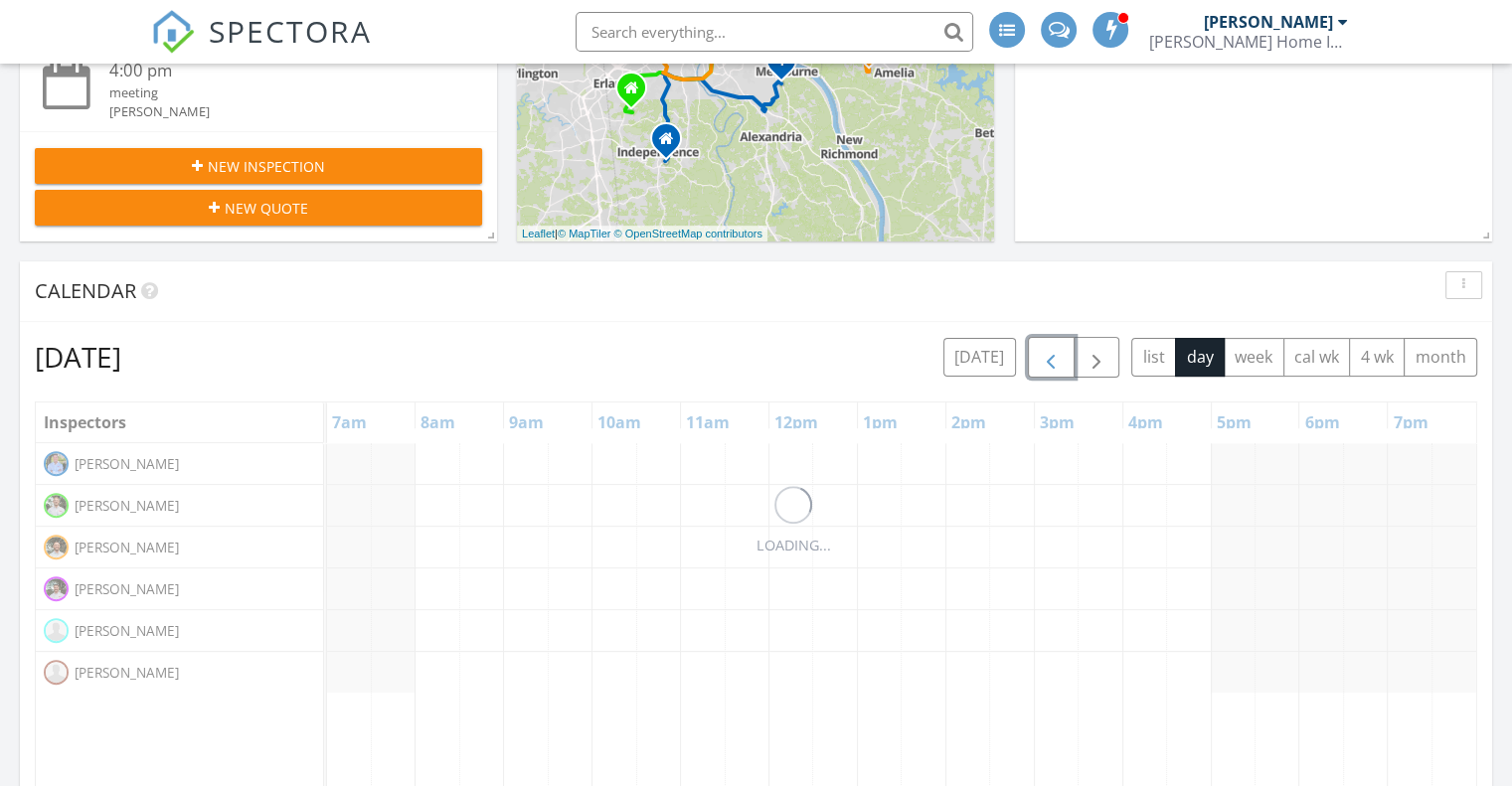 click at bounding box center [1051, 357] 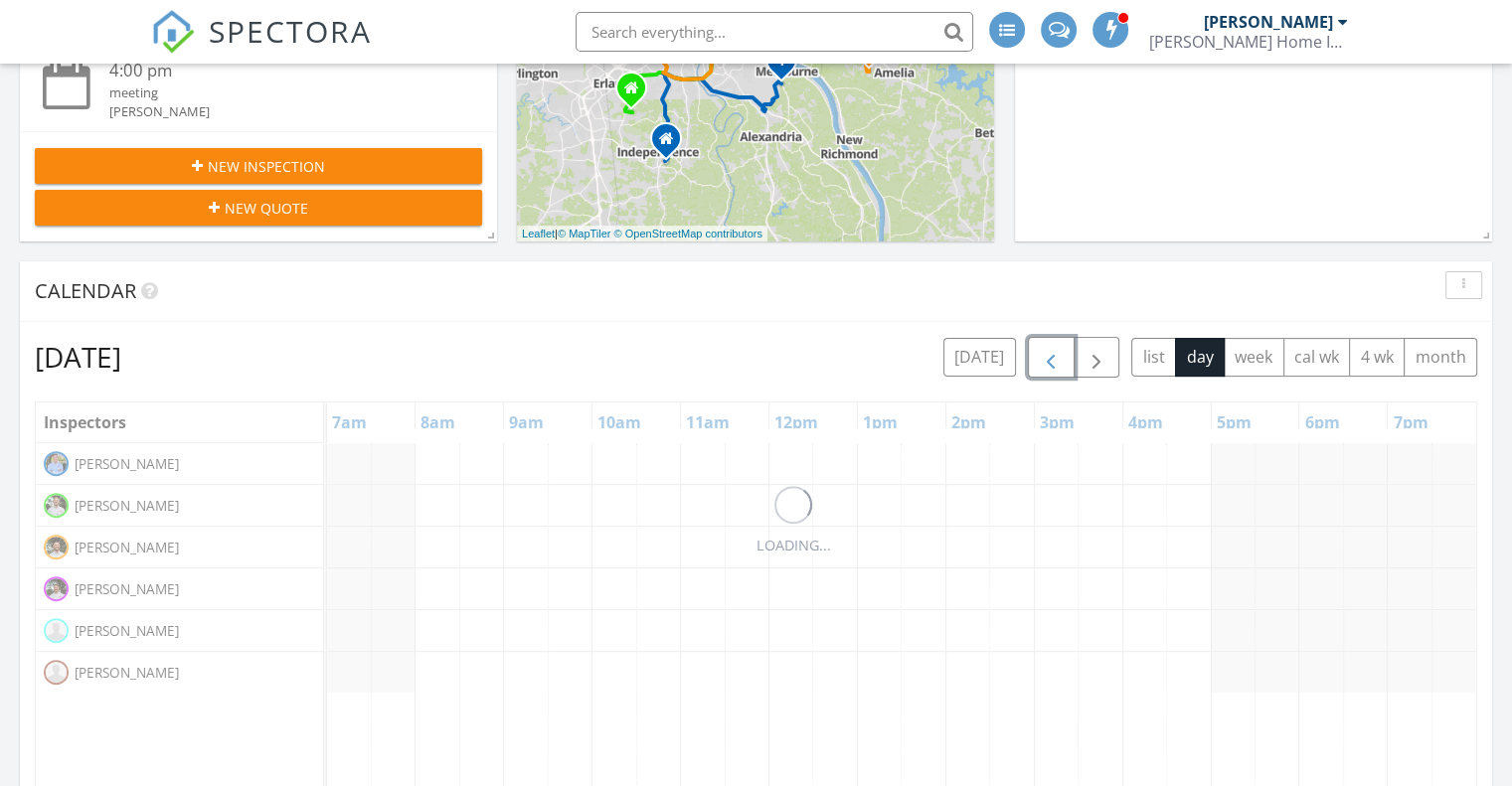 click at bounding box center (1051, 357) 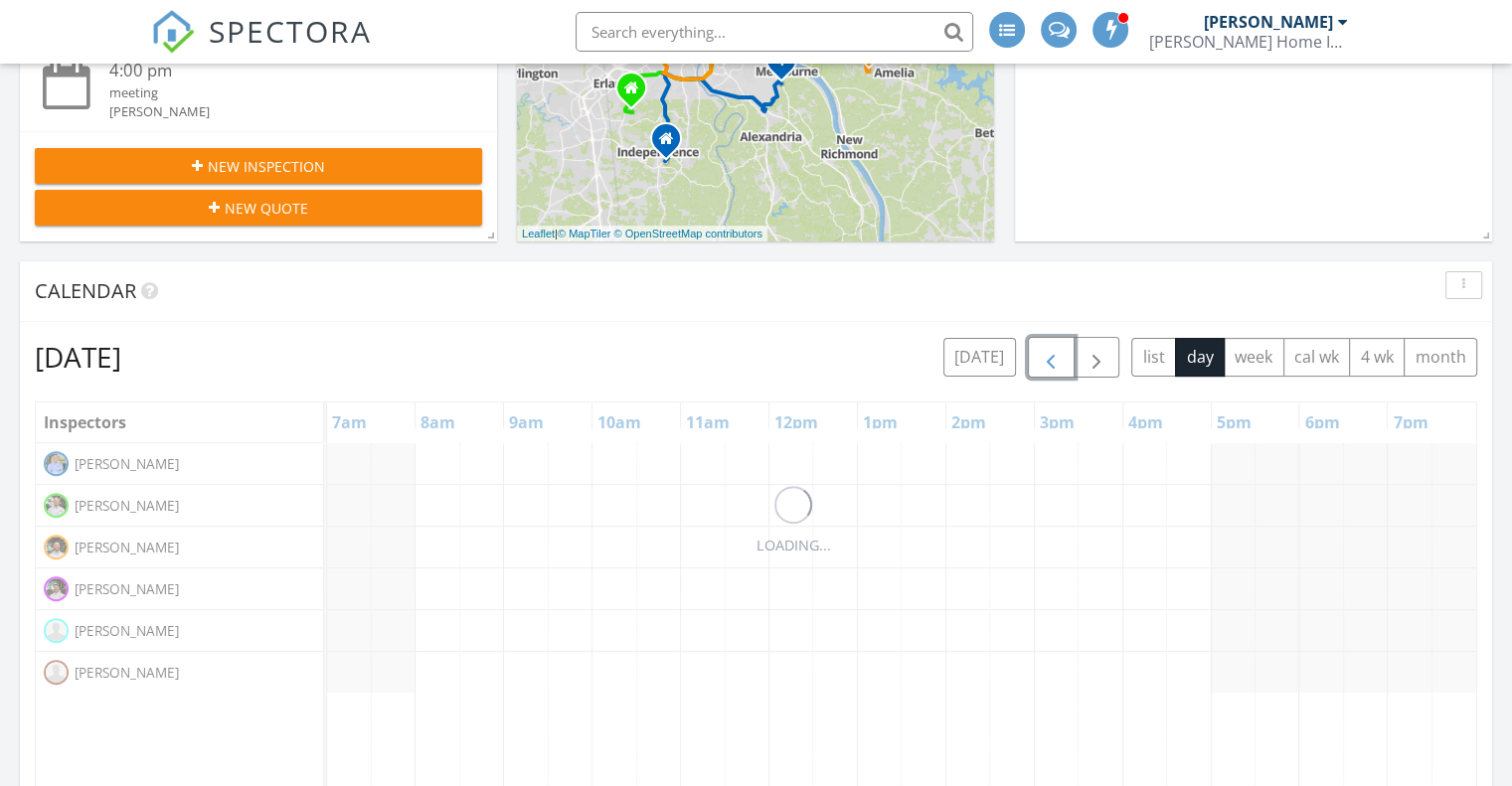 click at bounding box center [1051, 357] 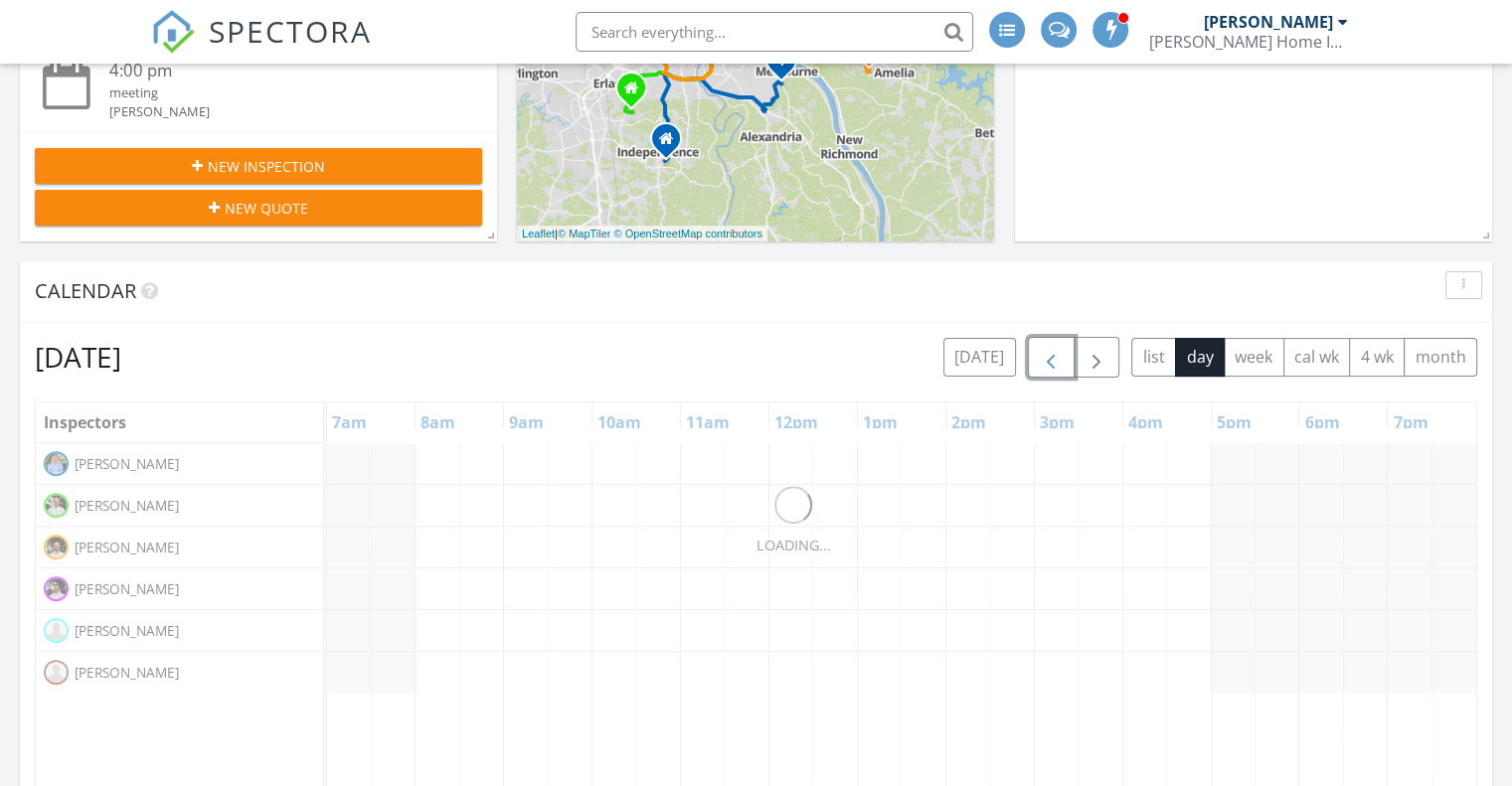 click at bounding box center (1051, 357) 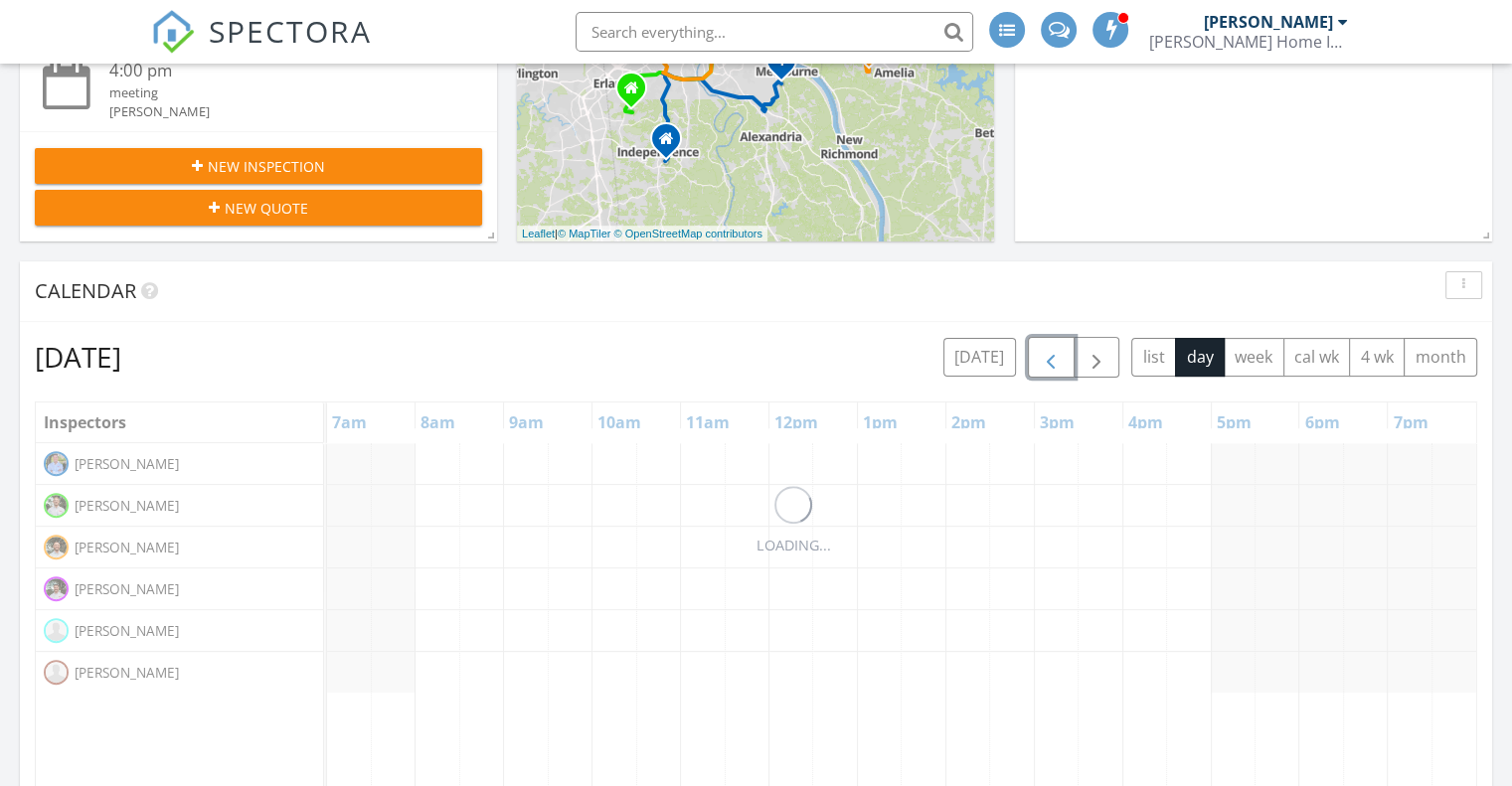 click at bounding box center (1051, 357) 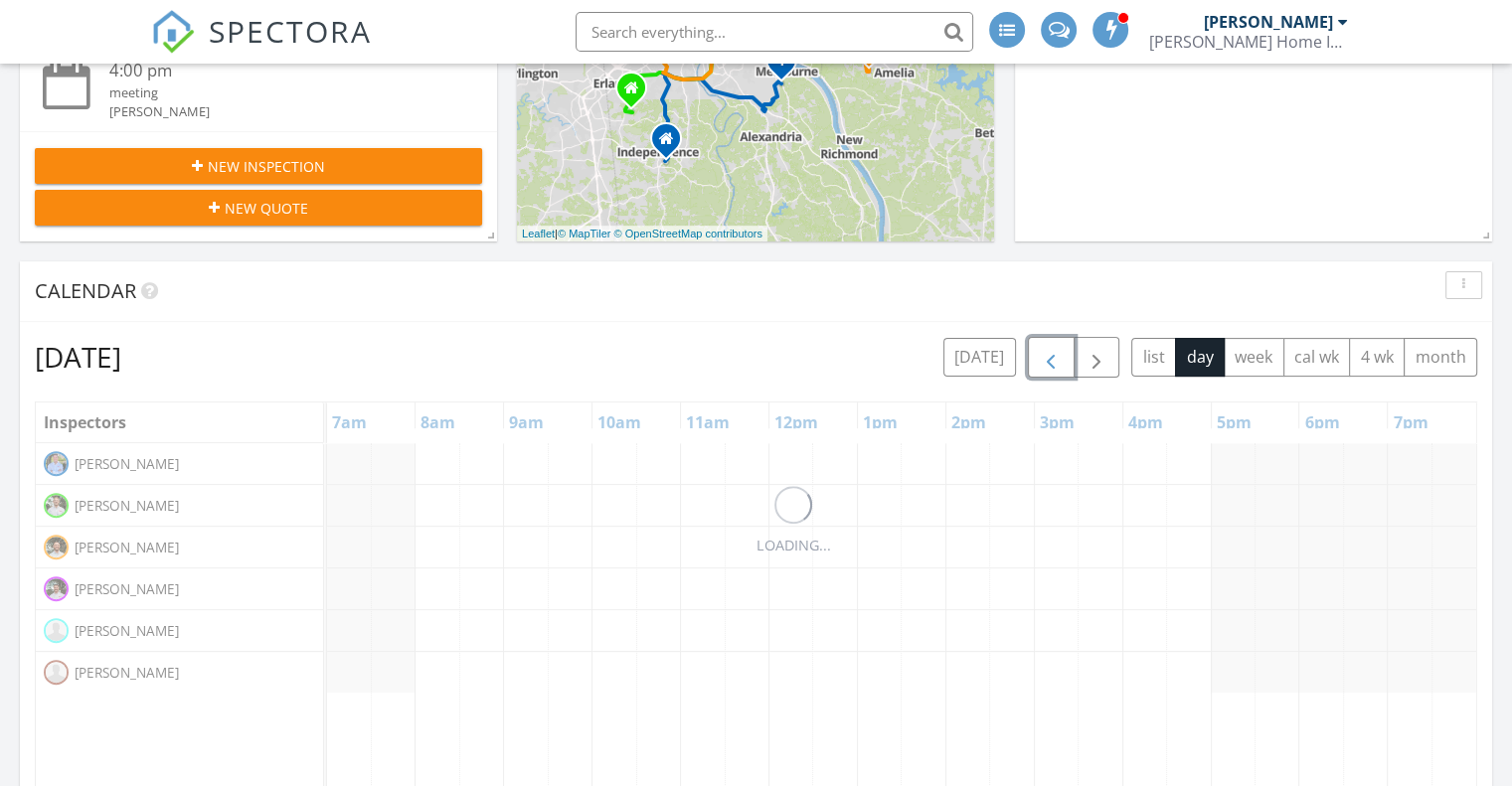 click at bounding box center (1051, 357) 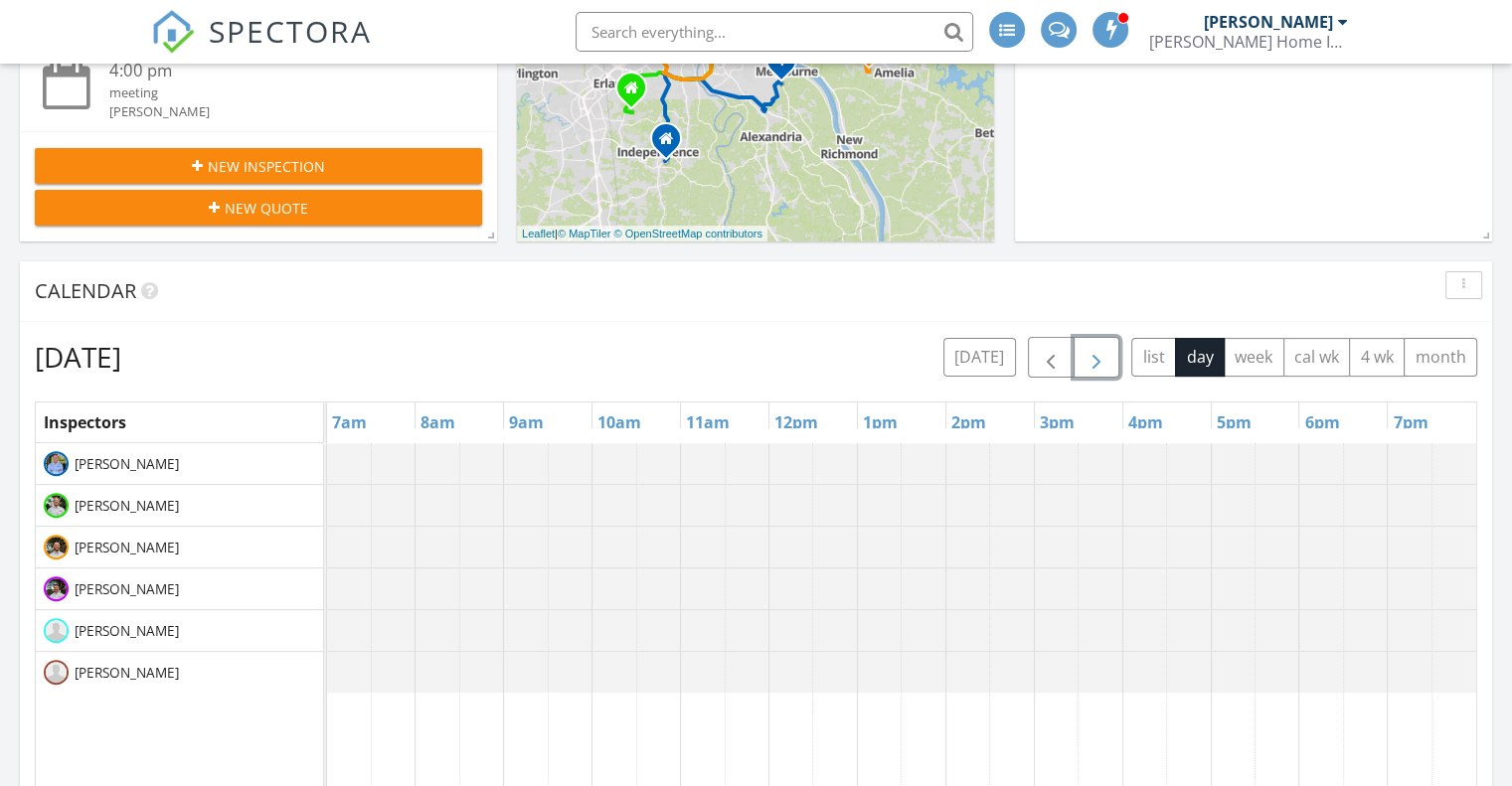 click at bounding box center [1096, 357] 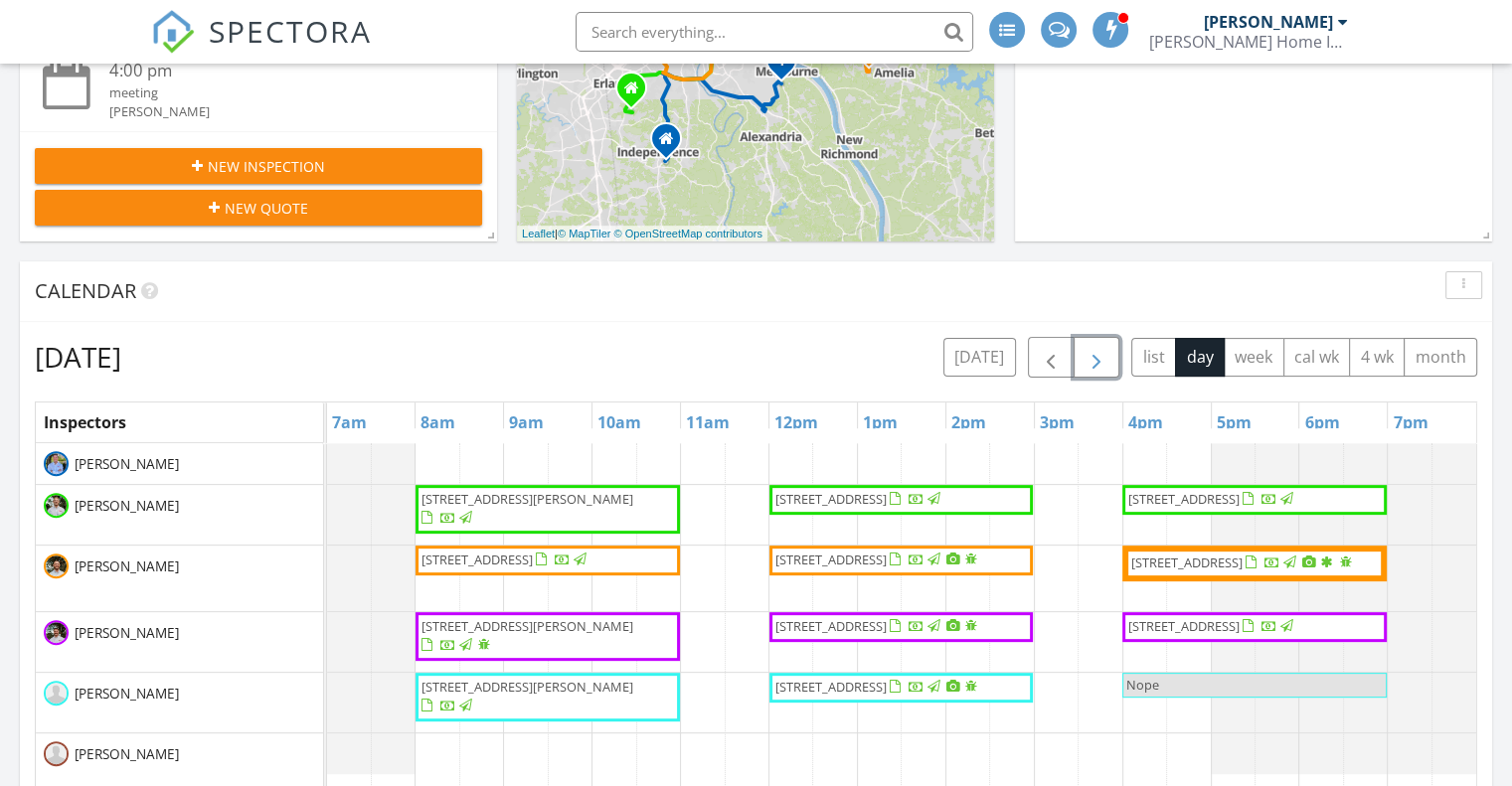 click at bounding box center [1096, 357] 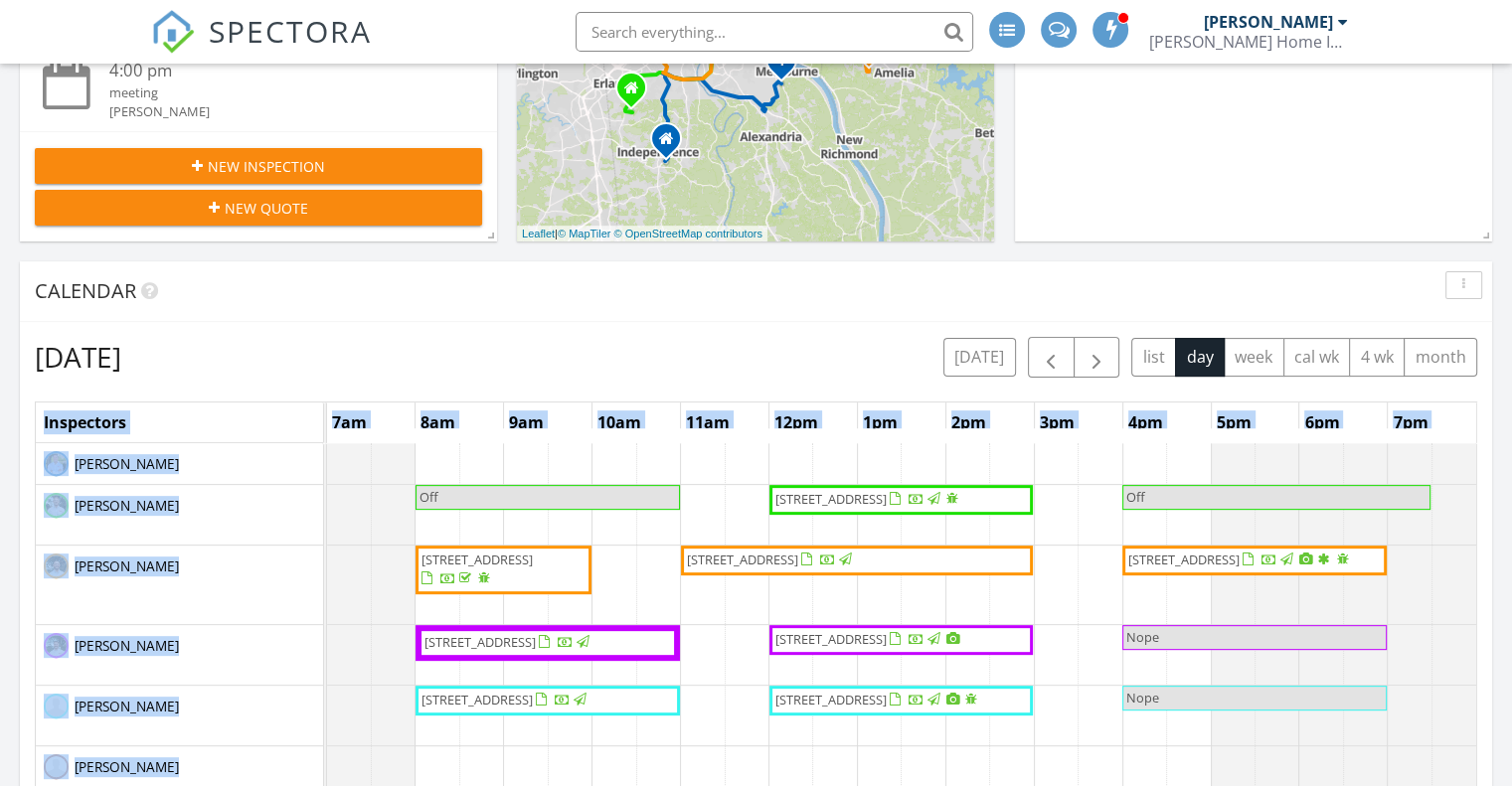 drag, startPoint x: 1106, startPoint y: 412, endPoint x: 1140, endPoint y: 611, distance: 201.88363 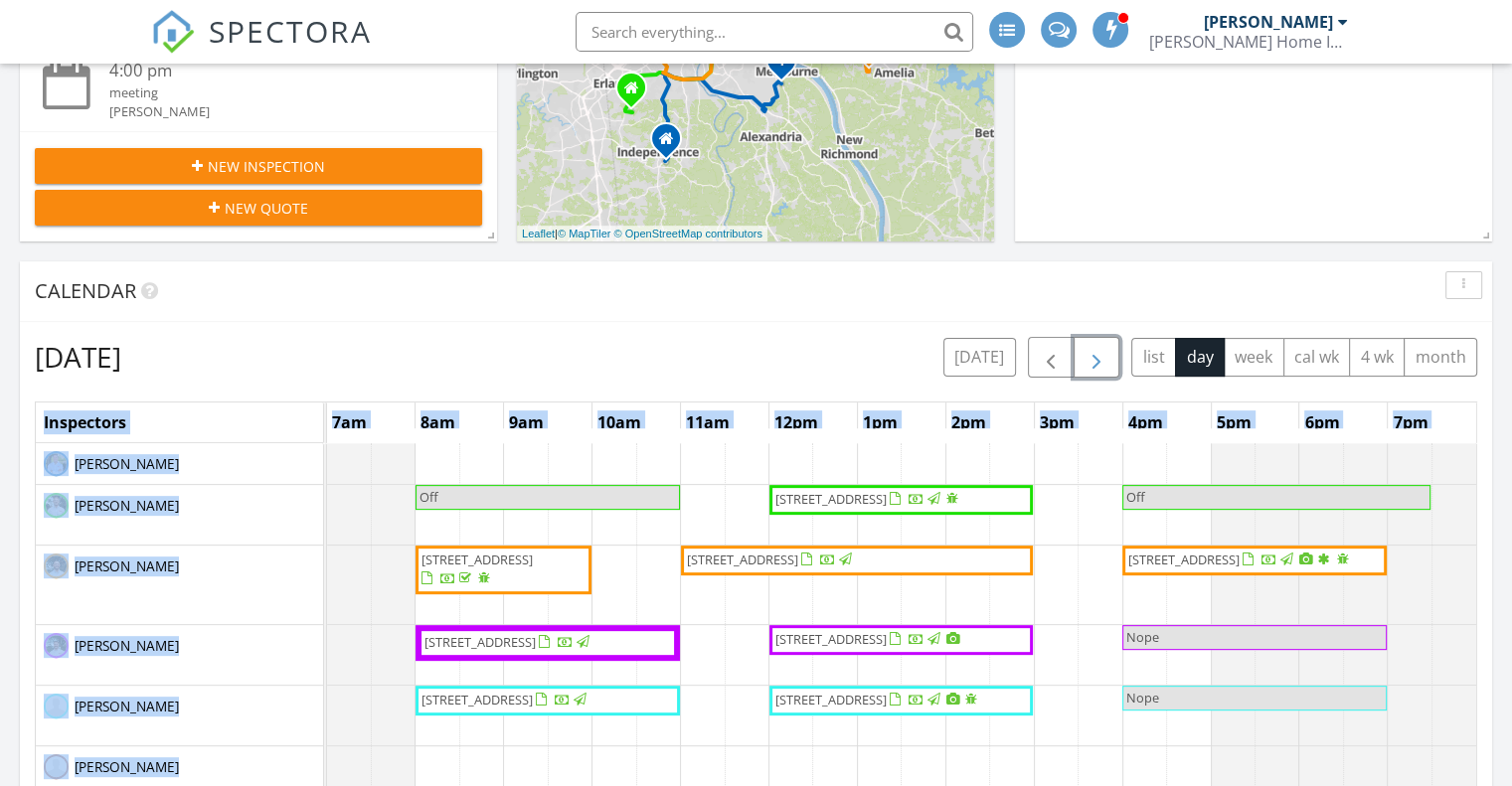 click at bounding box center (1096, 357) 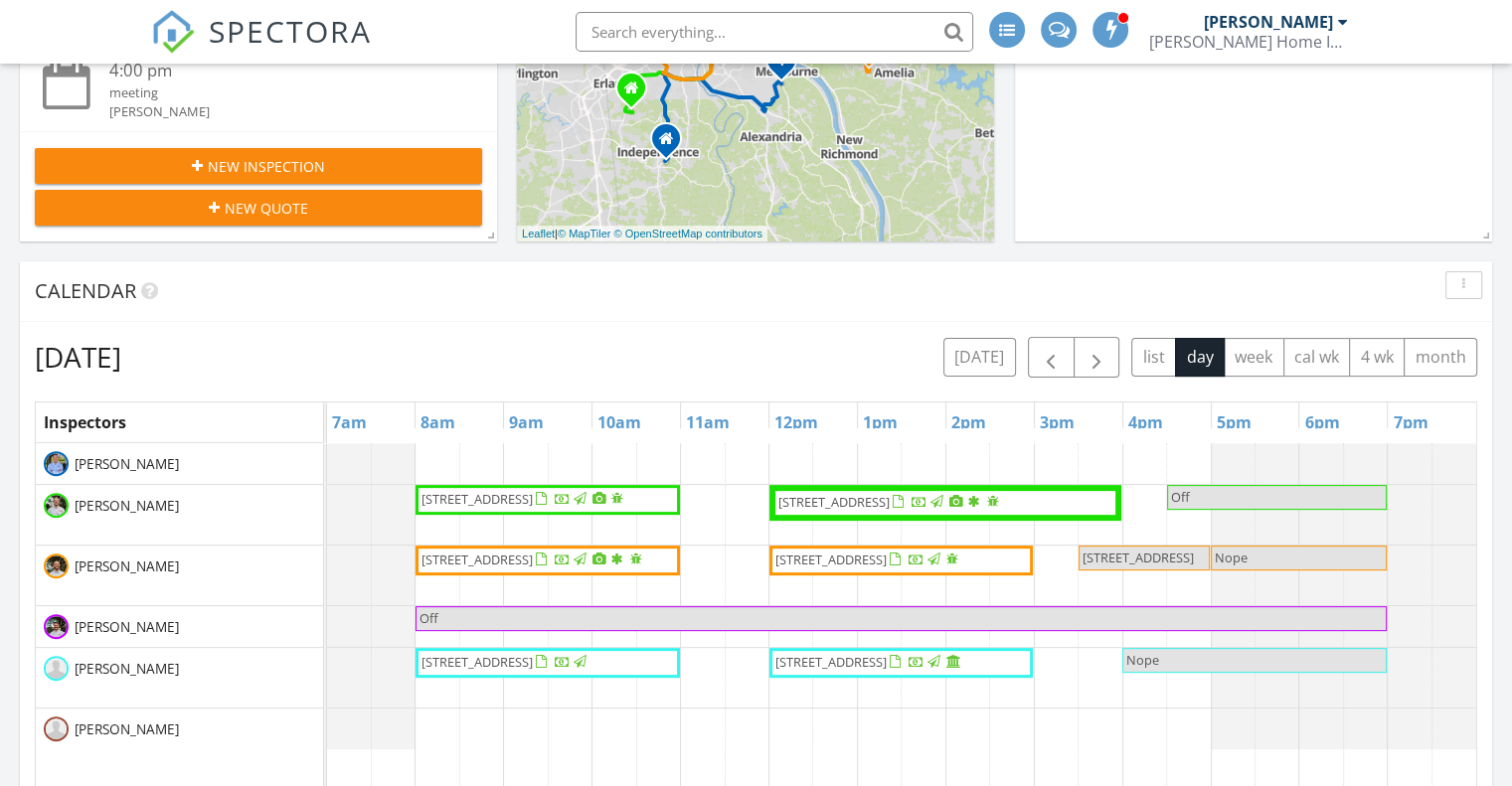 click on "Calendar" at bounding box center (741, 291) 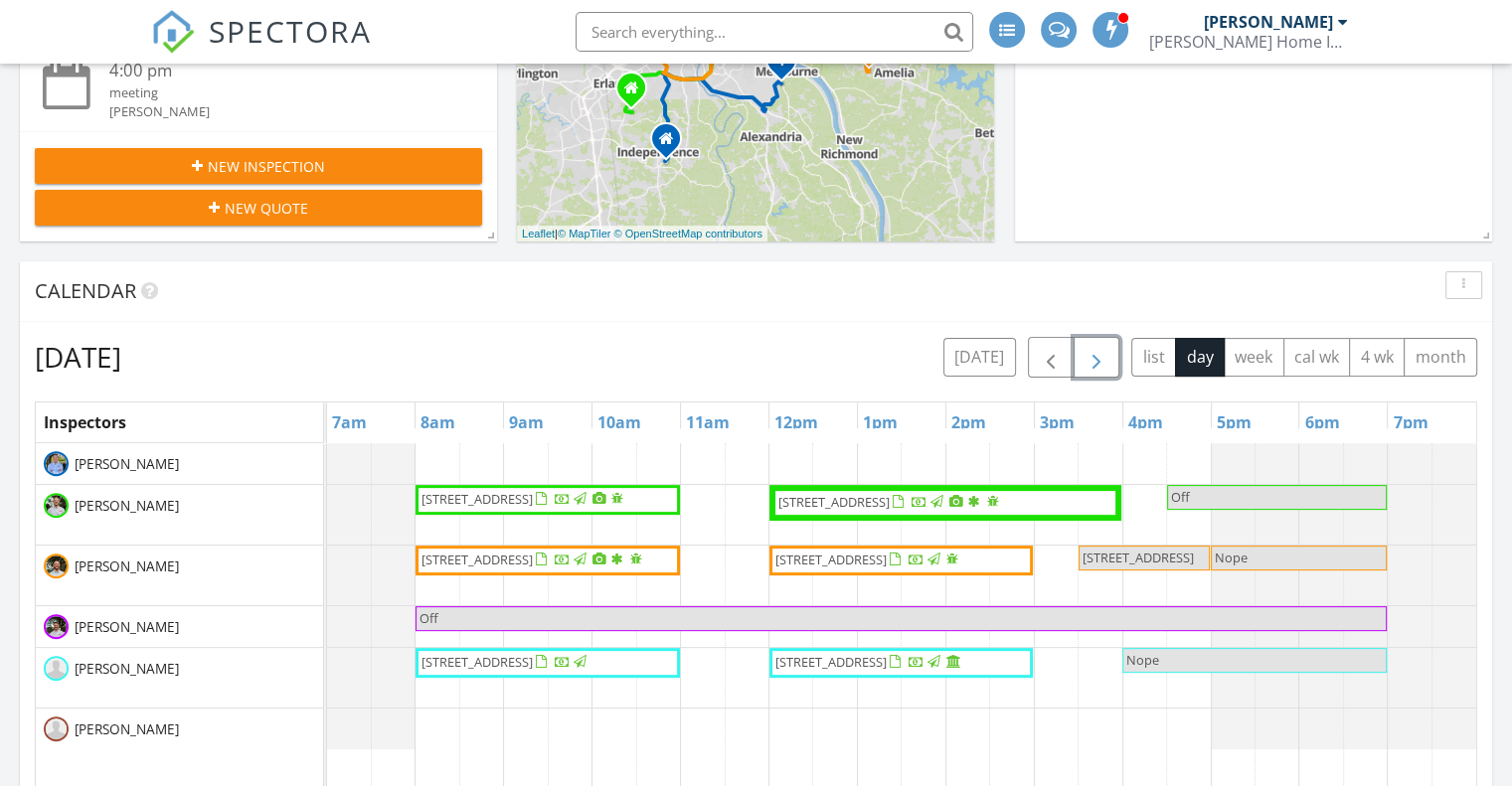 click on "[DATE] [DATE] list day week cal wk 4 wk month Inspectors 7am 8am 9am 10am 11am 12pm 1pm 2pm 3pm 4pm 5pm 6pm 7pm [PERSON_NAME] [PERSON_NAME] [PERSON_NAME] [PERSON_NAME] [PERSON_NAME] [PERSON_NAME]
[STREET_ADDRESS]
[STREET_ADDRESS]
Off
[STREET_ADDRESS]
[STREET_ADDRESS]" at bounding box center [756, 774] 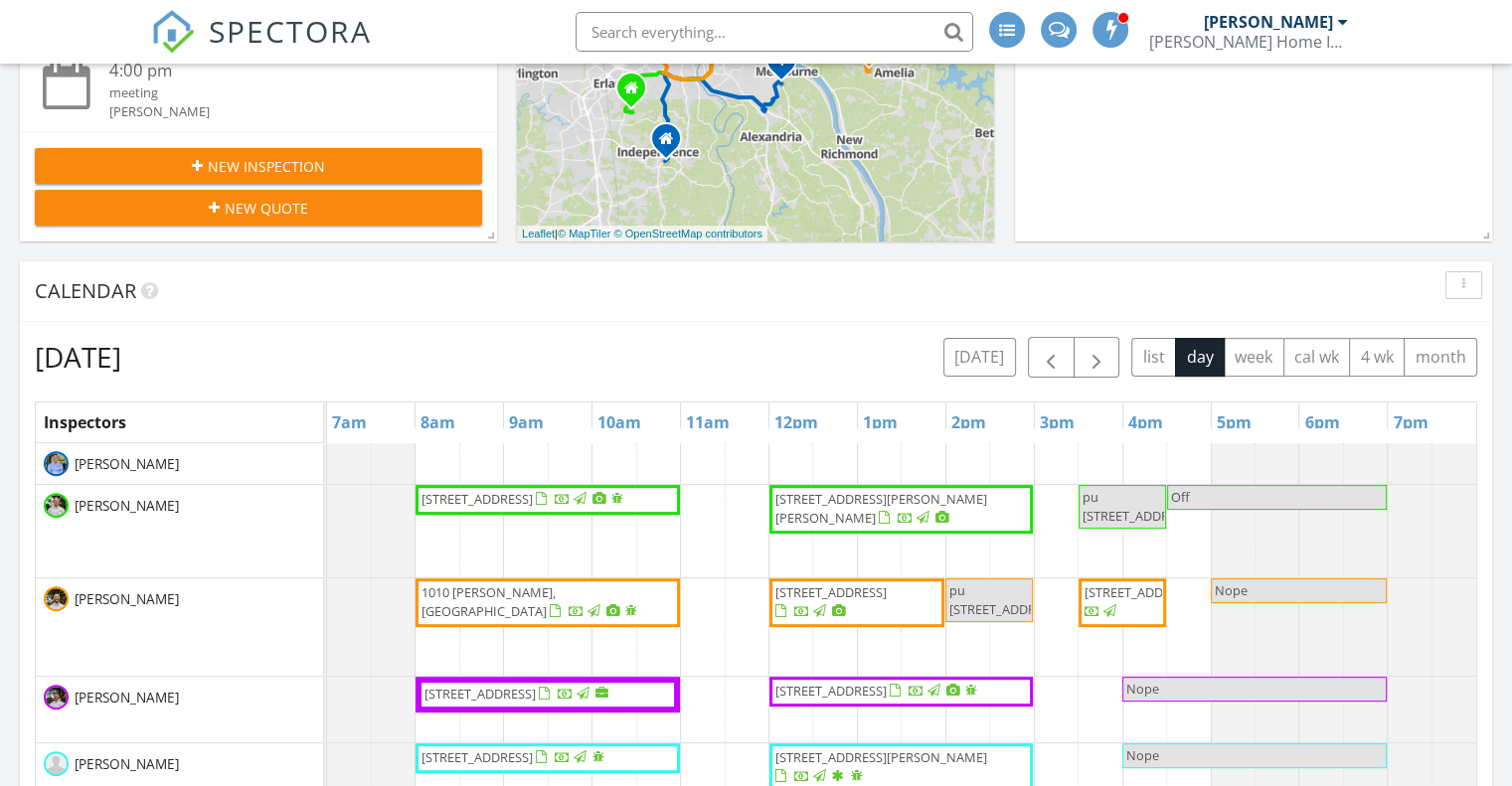 click on "[DATE] [DATE] list day week cal wk 4 wk month Inspectors 7am 8am 9am 10am 11am 12pm 1pm 2pm 3pm 4pm 5pm 6pm 7pm [PERSON_NAME] [PERSON_NAME] [PERSON_NAME] [PERSON_NAME] [PERSON_NAME] [PERSON_NAME]
[STREET_ADDRESS]
[STREET_ADDRESS][PERSON_NAME][PERSON_NAME]
pu [STREET_ADDRESS]
Off
[STREET_ADDRESS][PERSON_NAME]" at bounding box center [756, 774] 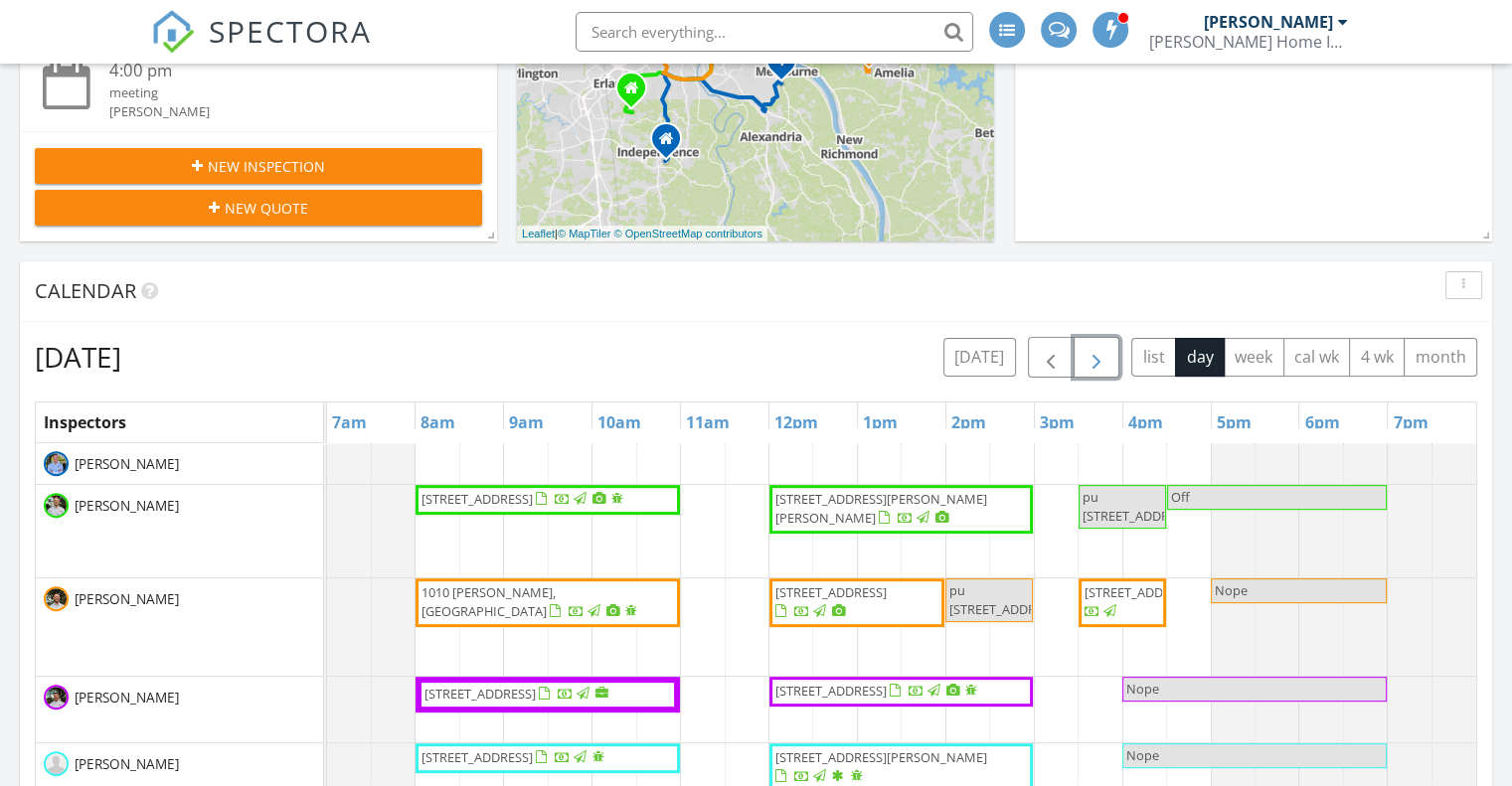 click at bounding box center [1096, 357] 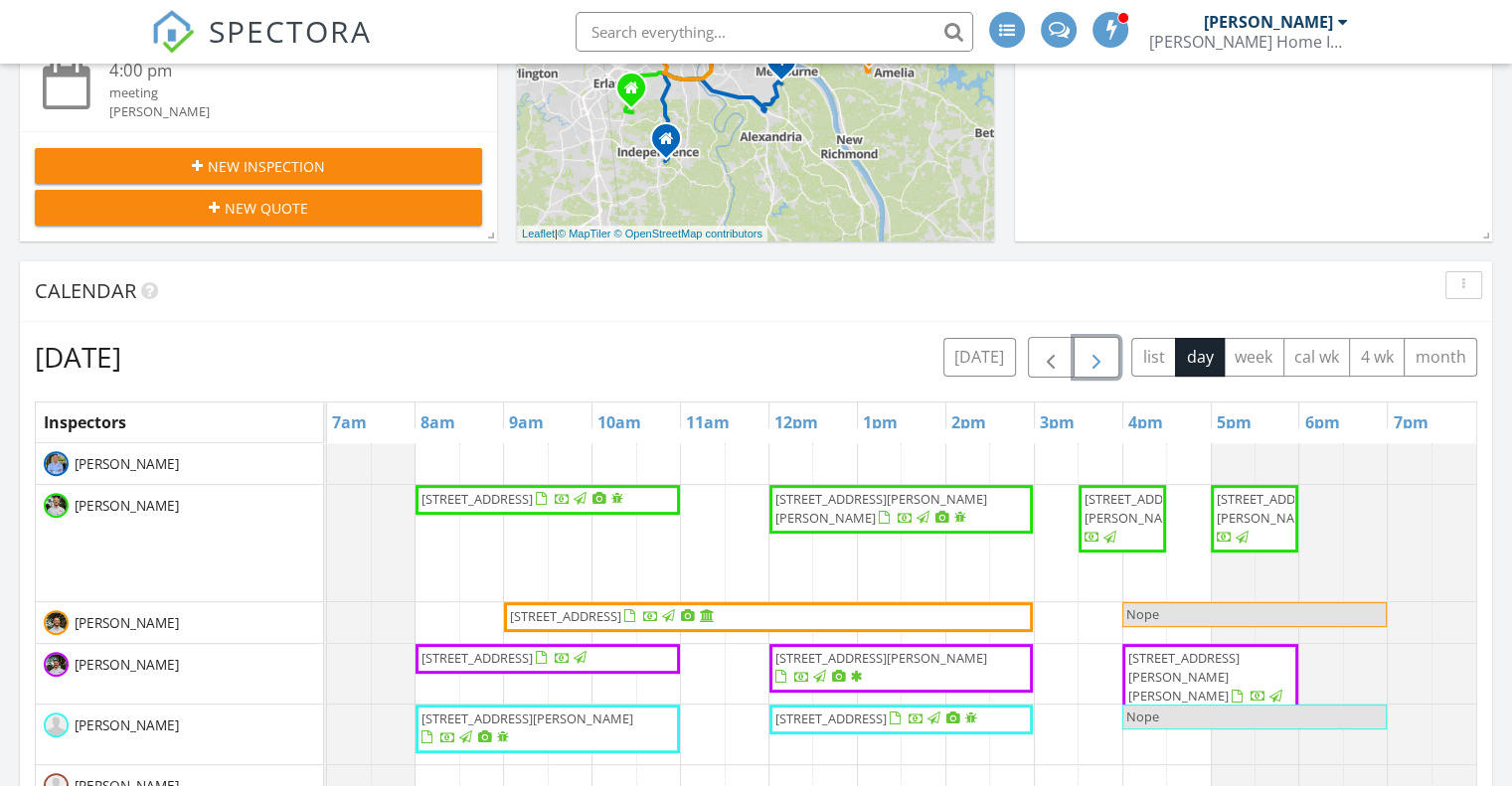 click at bounding box center (1096, 358) 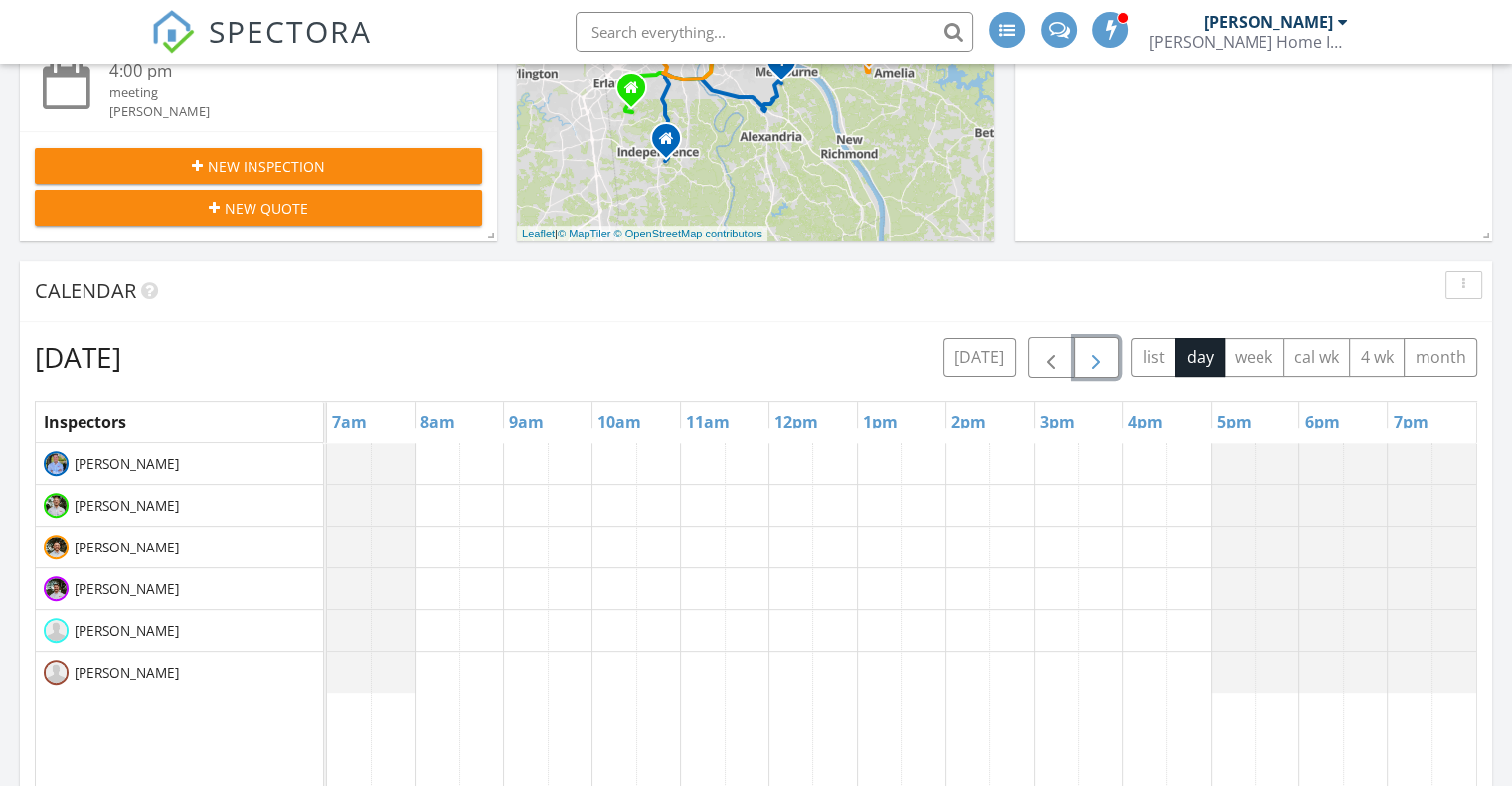 click at bounding box center [1096, 358] 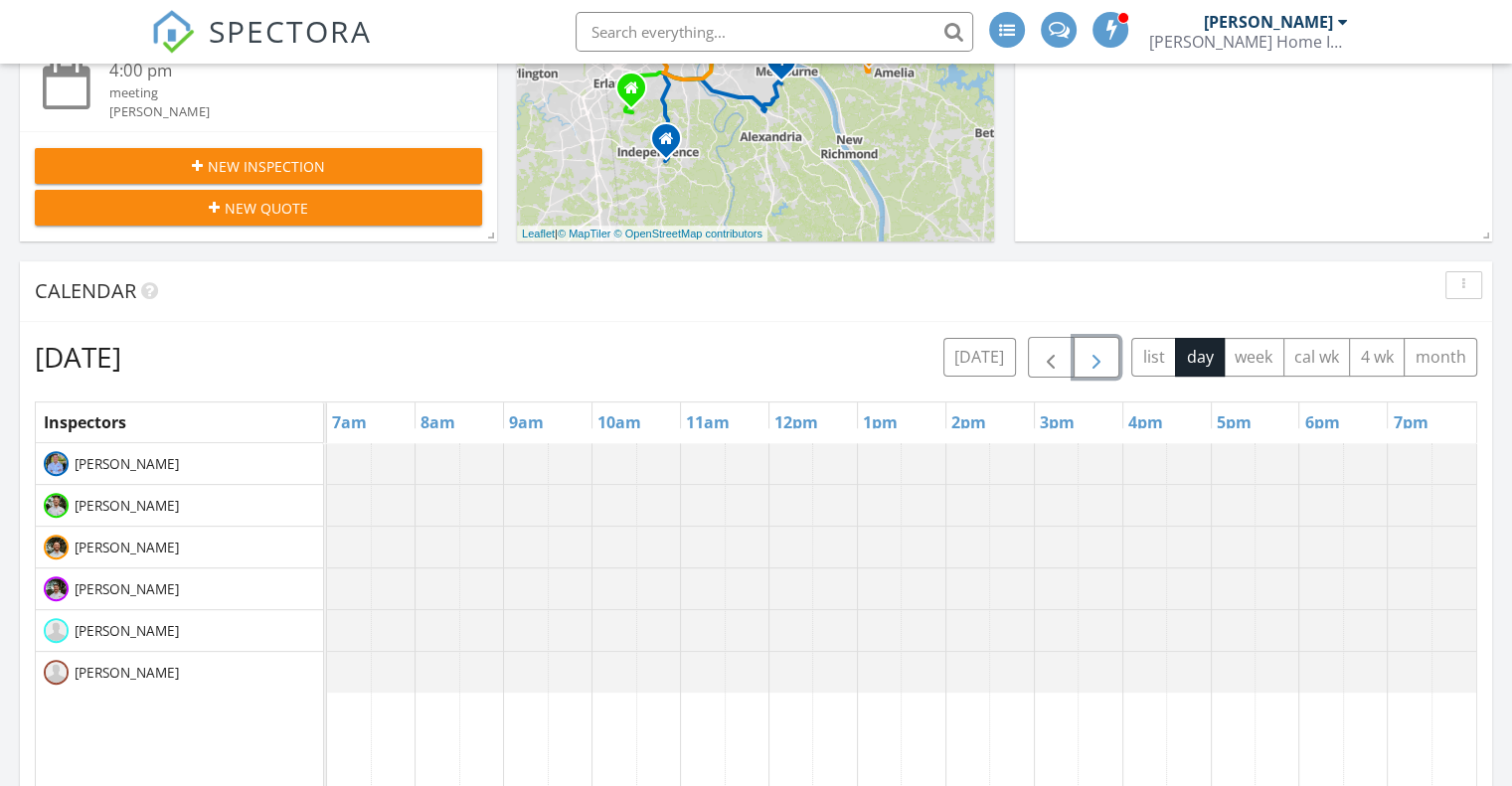 click at bounding box center [1096, 358] 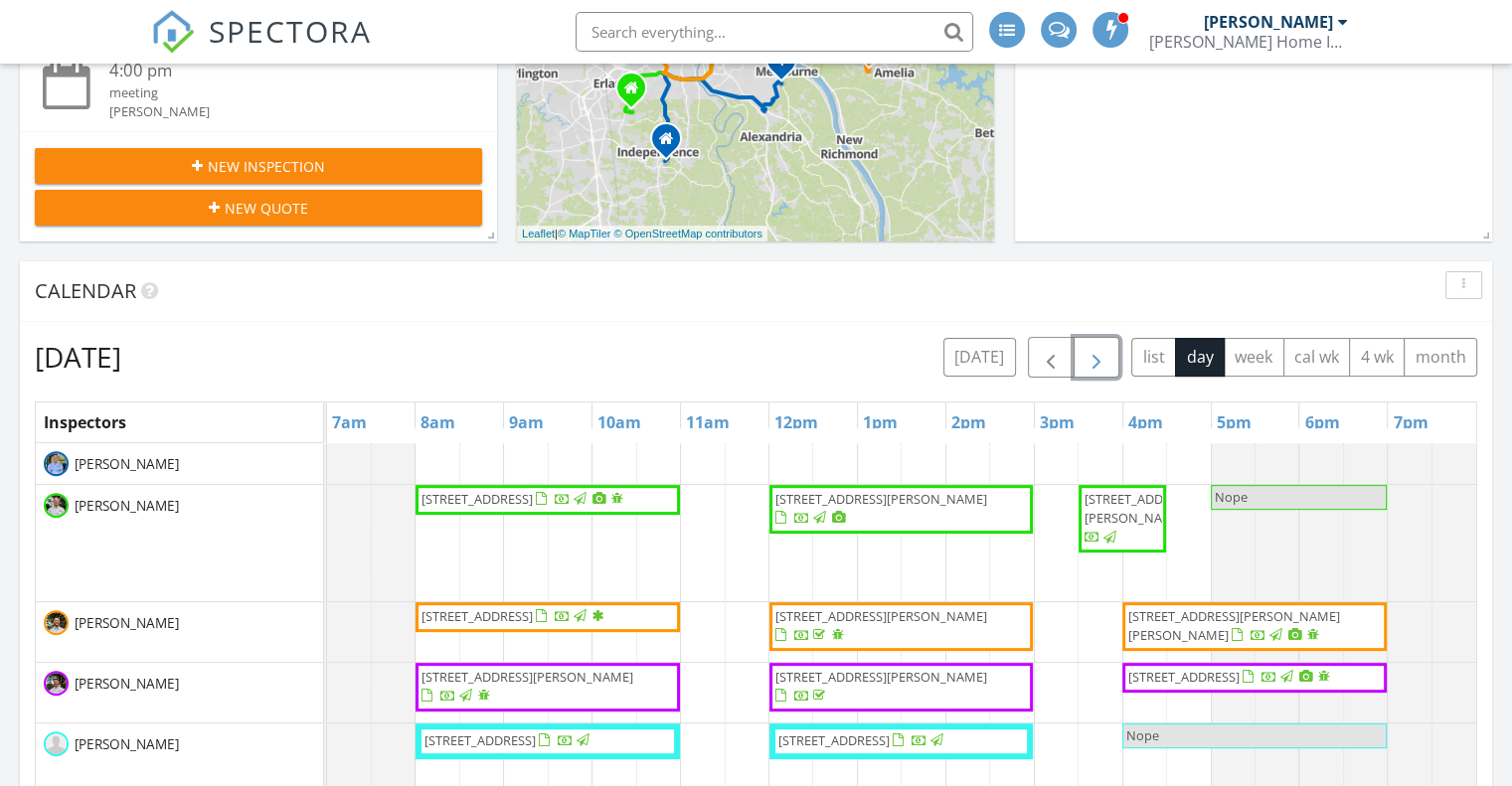 click at bounding box center (1096, 358) 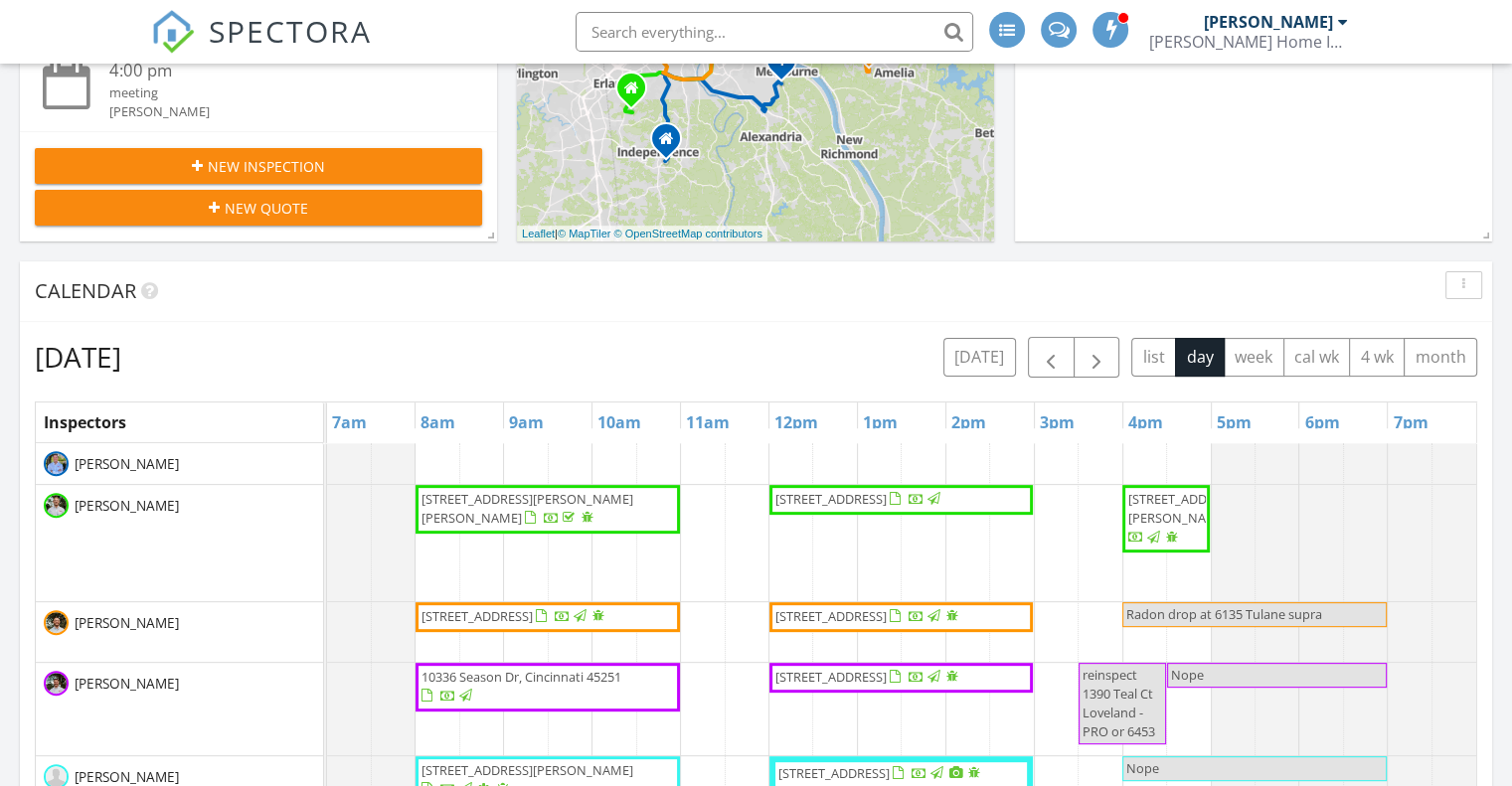 click on "3pm" at bounding box center (1079, 422) 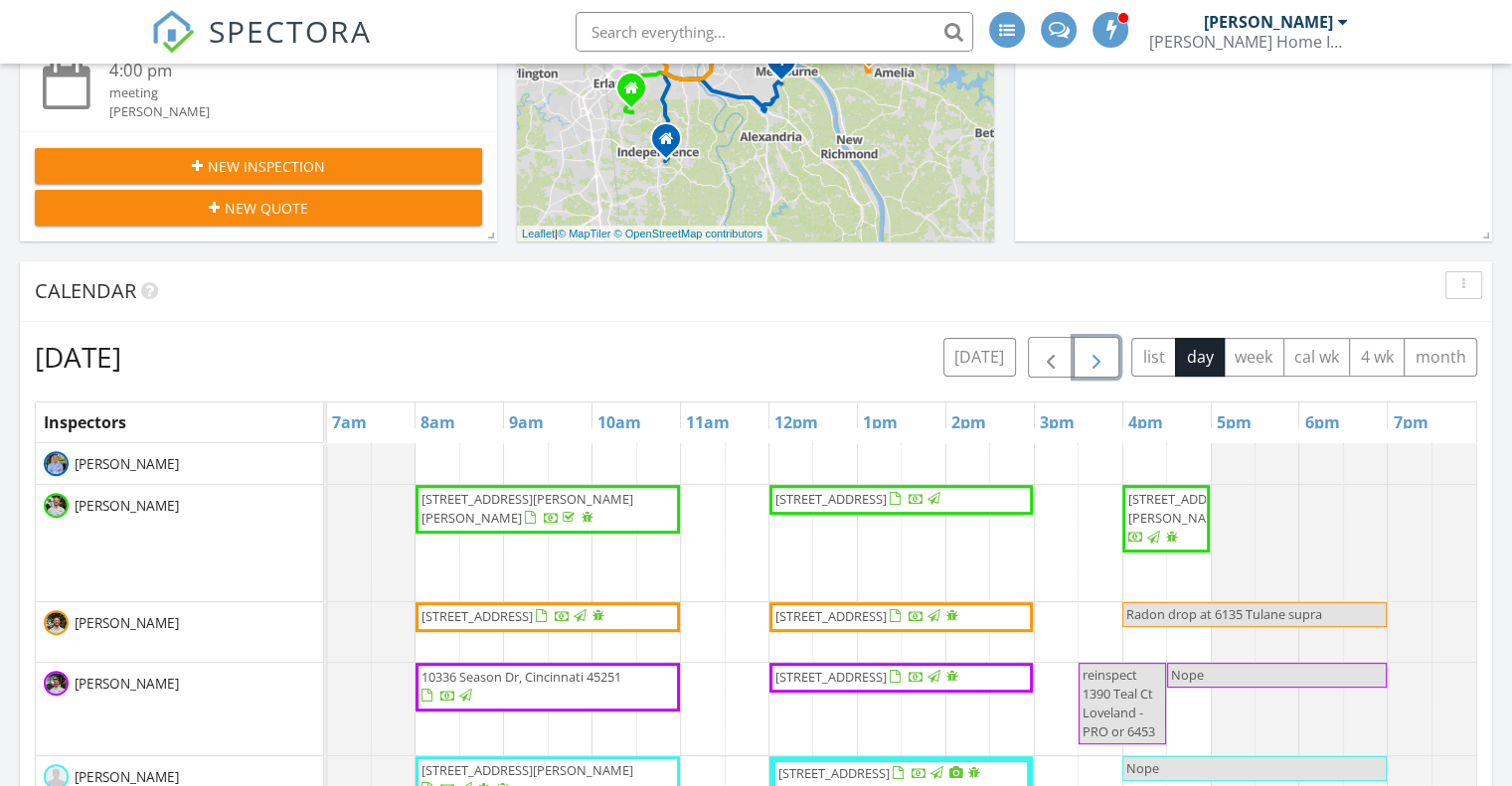 click at bounding box center (1096, 357) 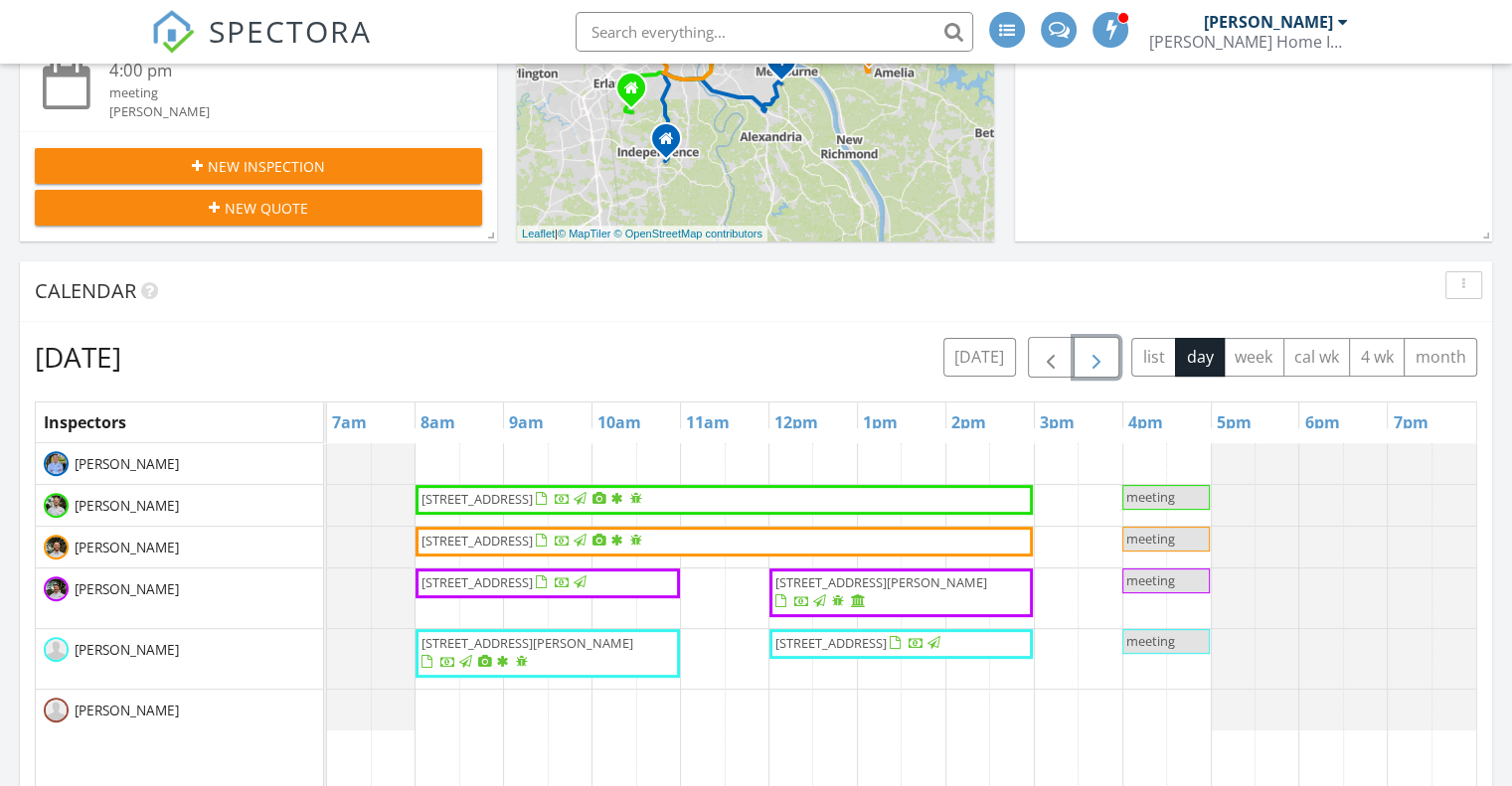 drag, startPoint x: 1084, startPoint y: 361, endPoint x: 1078, endPoint y: 373, distance: 13.416408 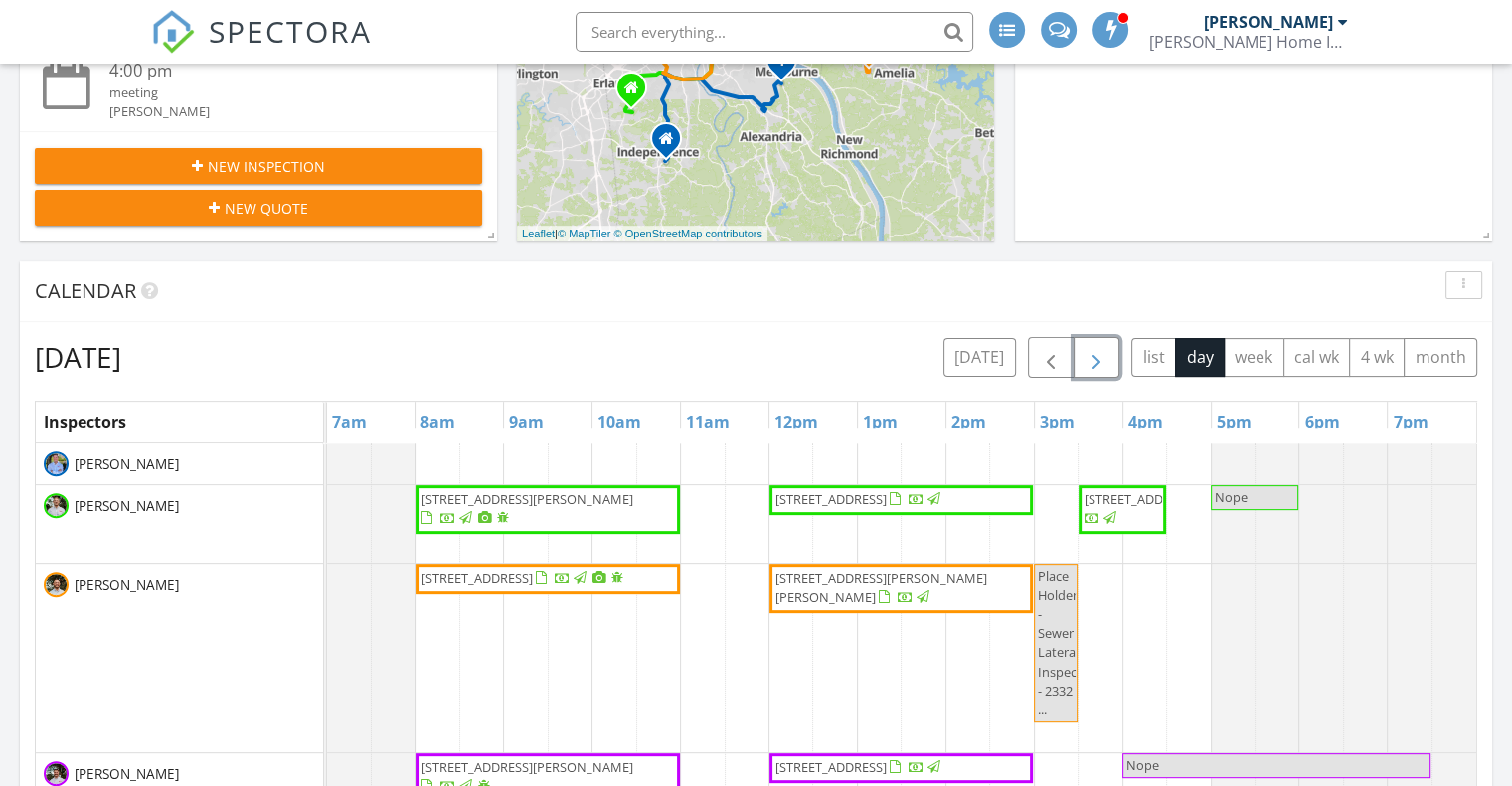 click at bounding box center (1096, 358) 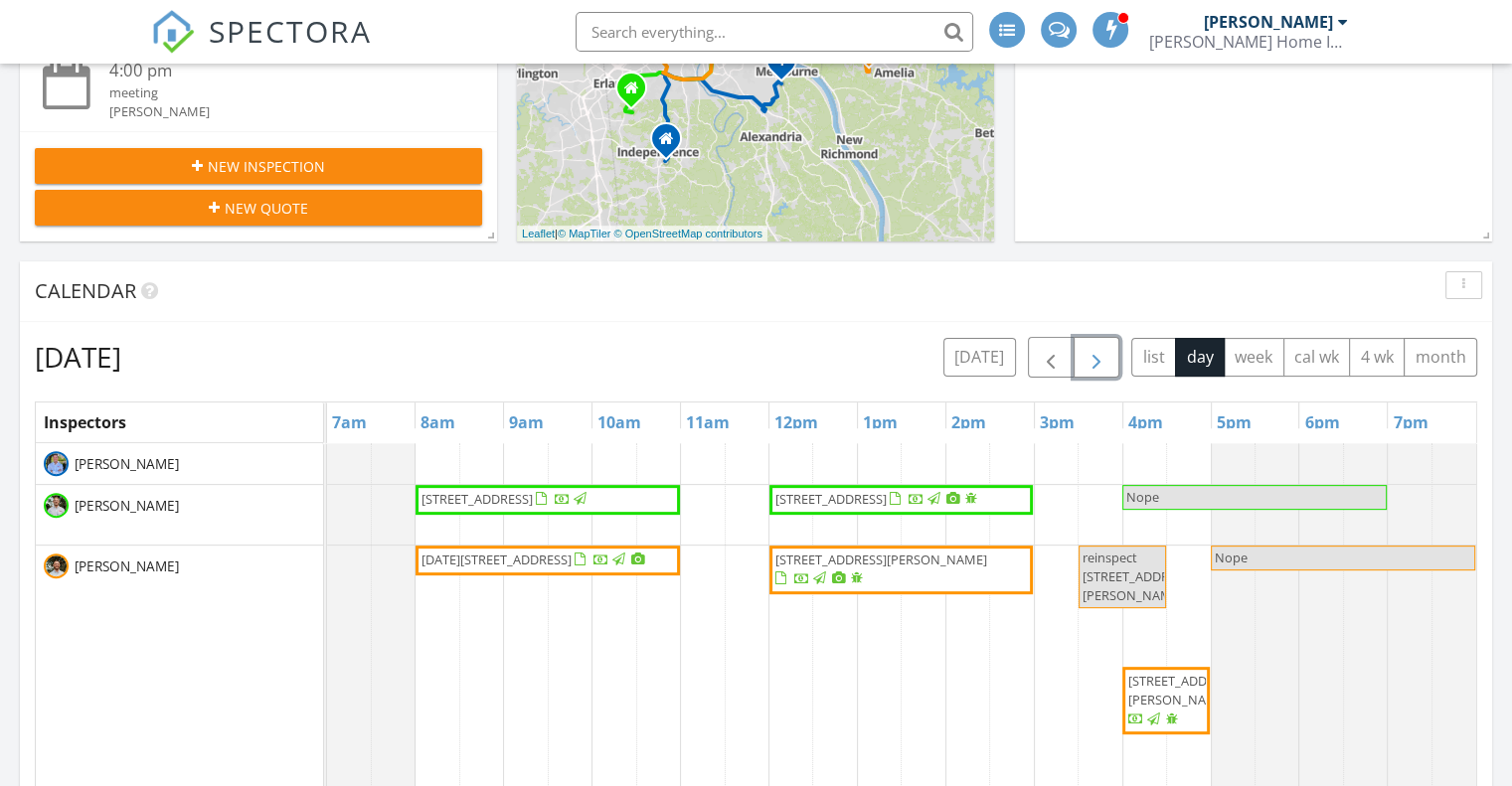 scroll, scrollTop: 634, scrollLeft: 0, axis: vertical 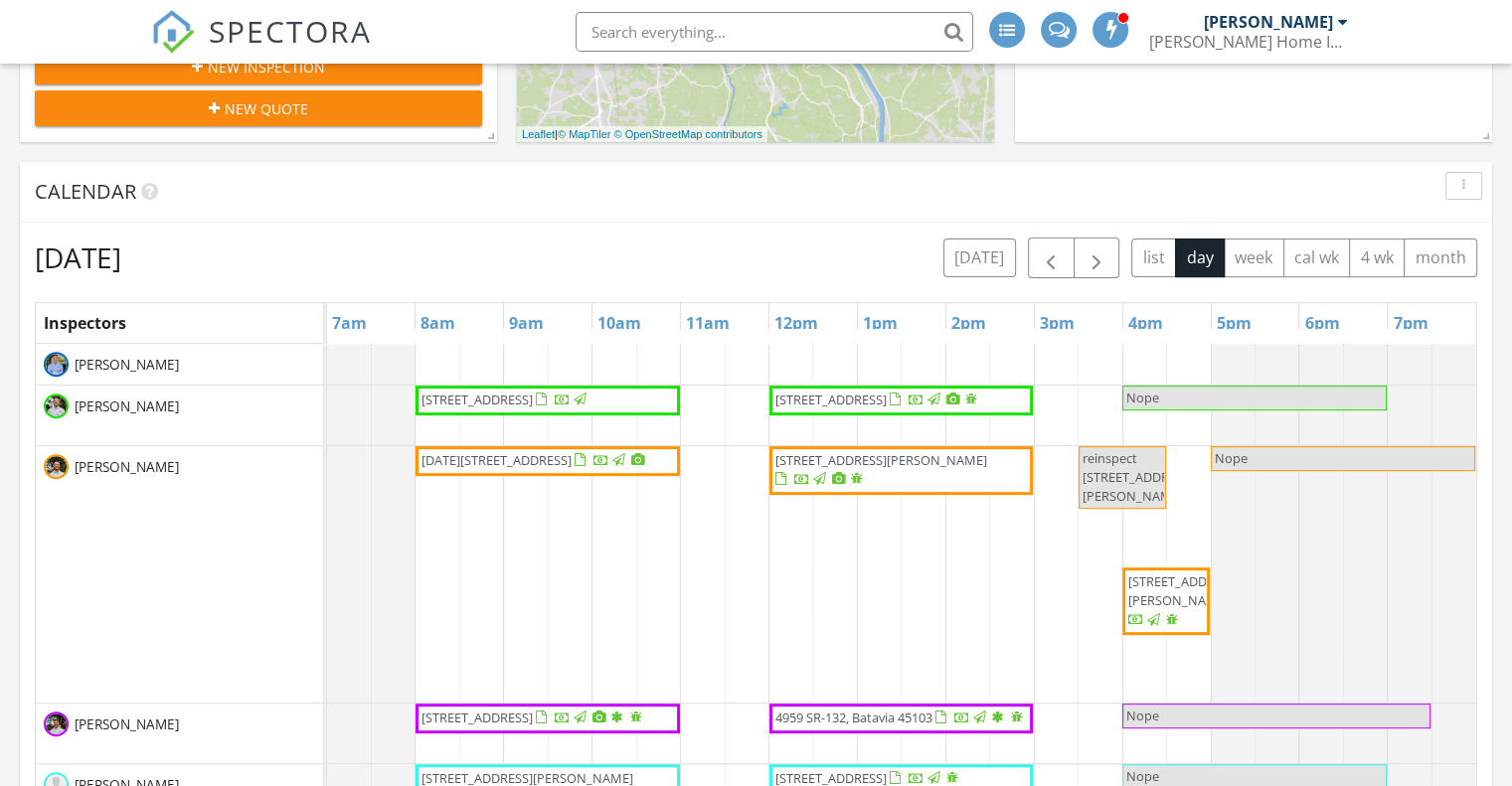 click on "[DATE][STREET_ADDRESS]
[STREET_ADDRESS][PERSON_NAME]
reinspect [STREET_ADDRESS][PERSON_NAME]
Nope
[STREET_ADDRESS][PERSON_NAME]" at bounding box center [327, 574] 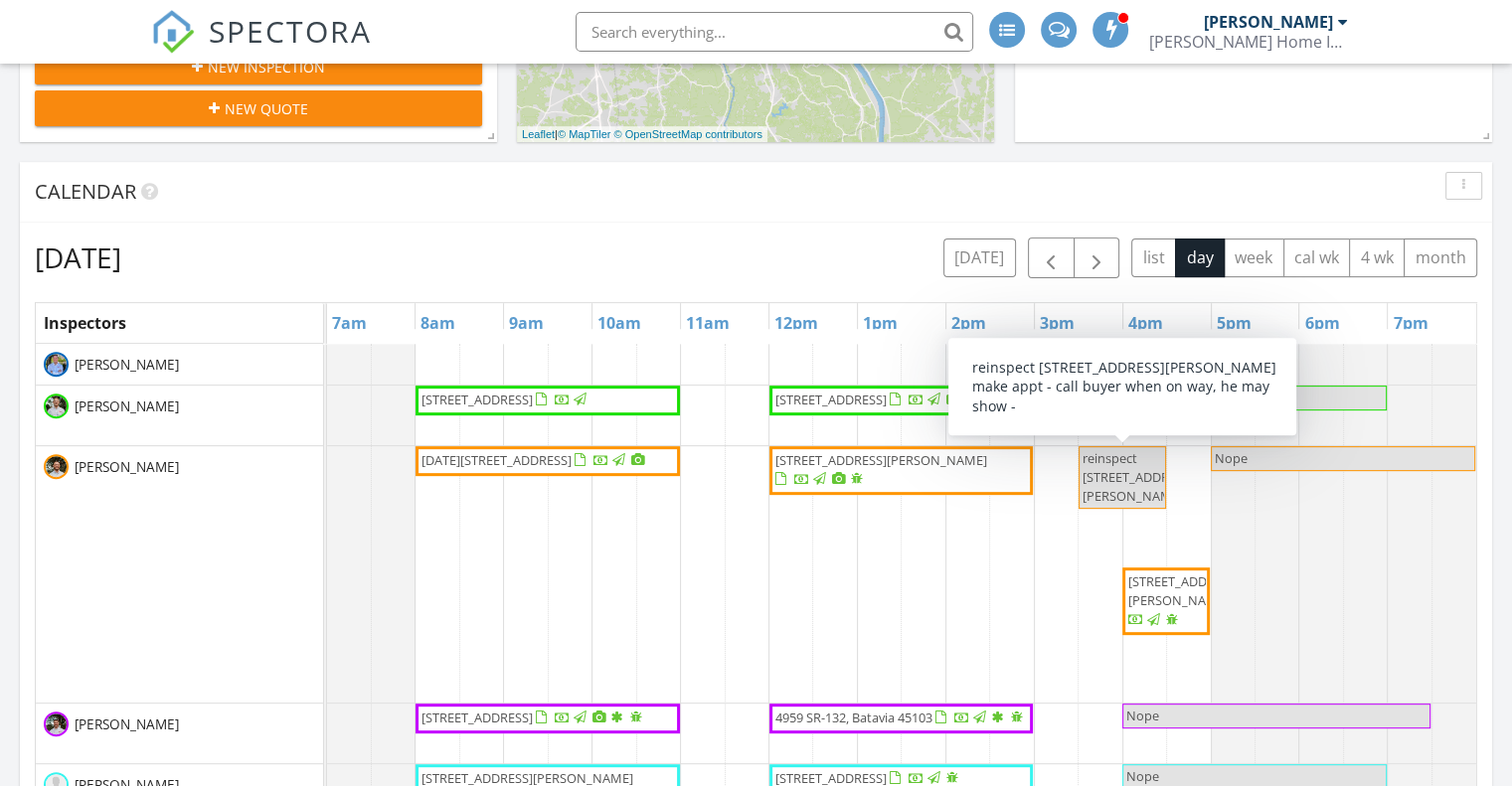click at bounding box center [1165, 478] 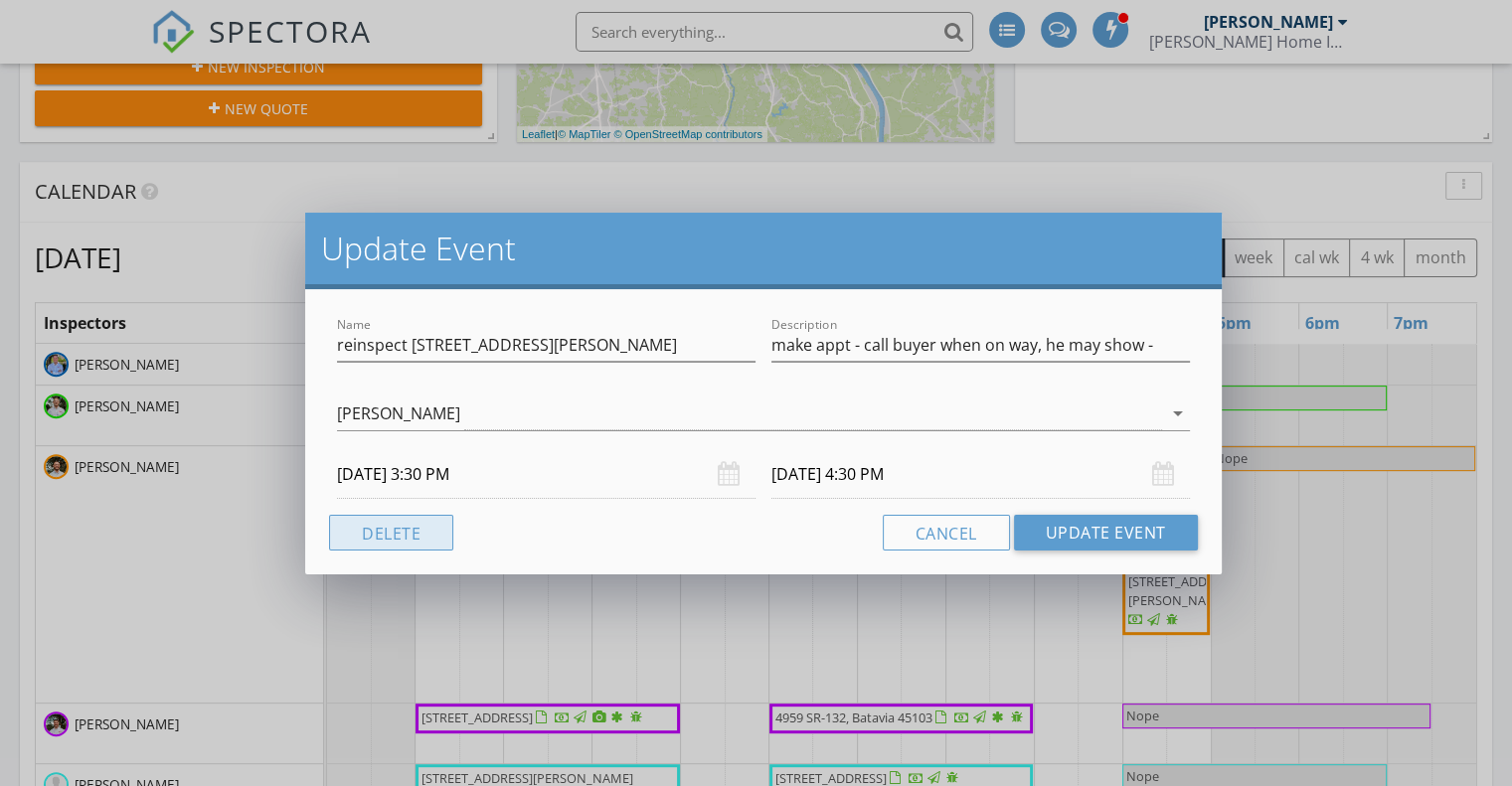 click on "Delete" at bounding box center (391, 533) 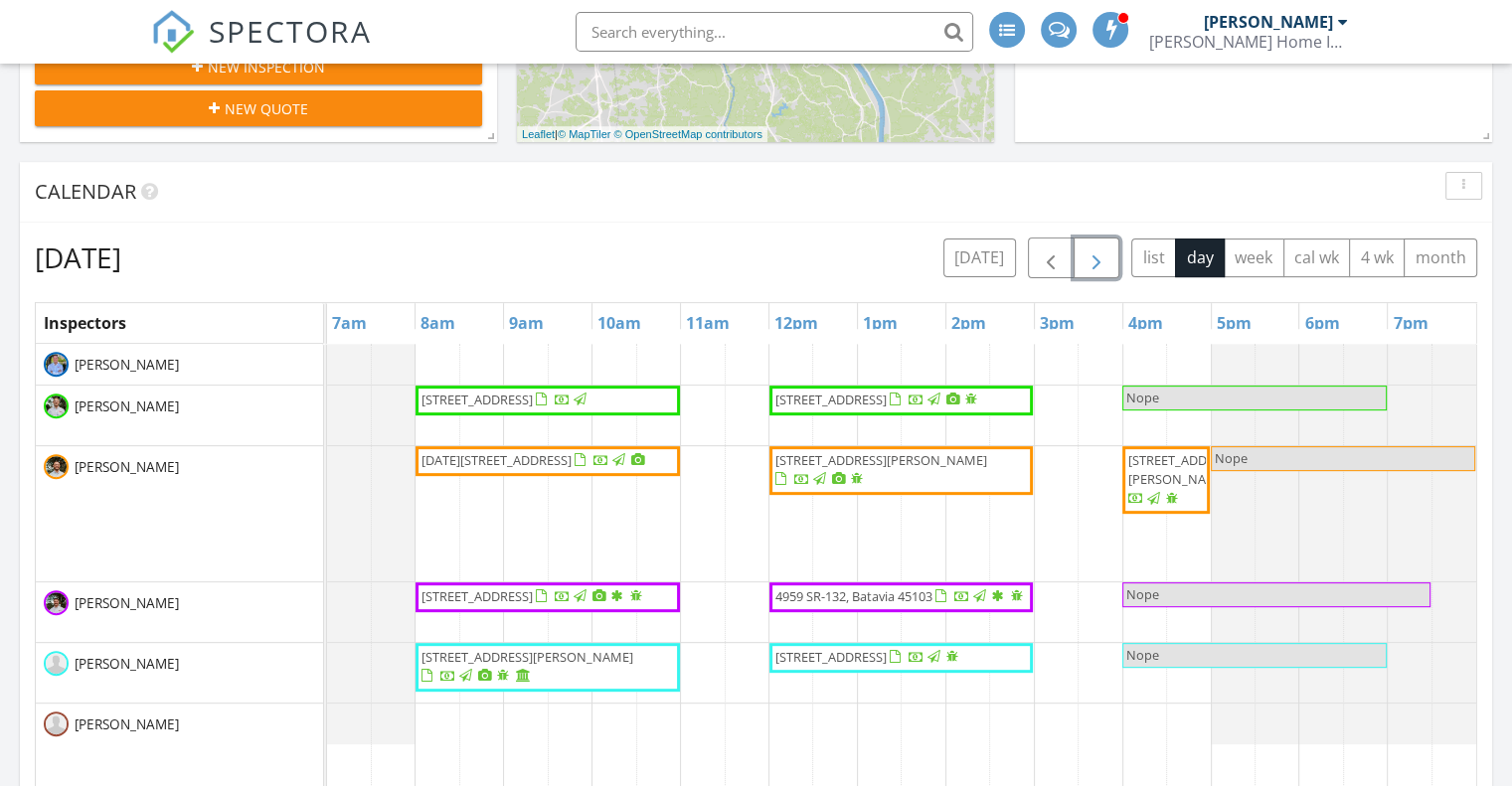 click at bounding box center (1096, 257) 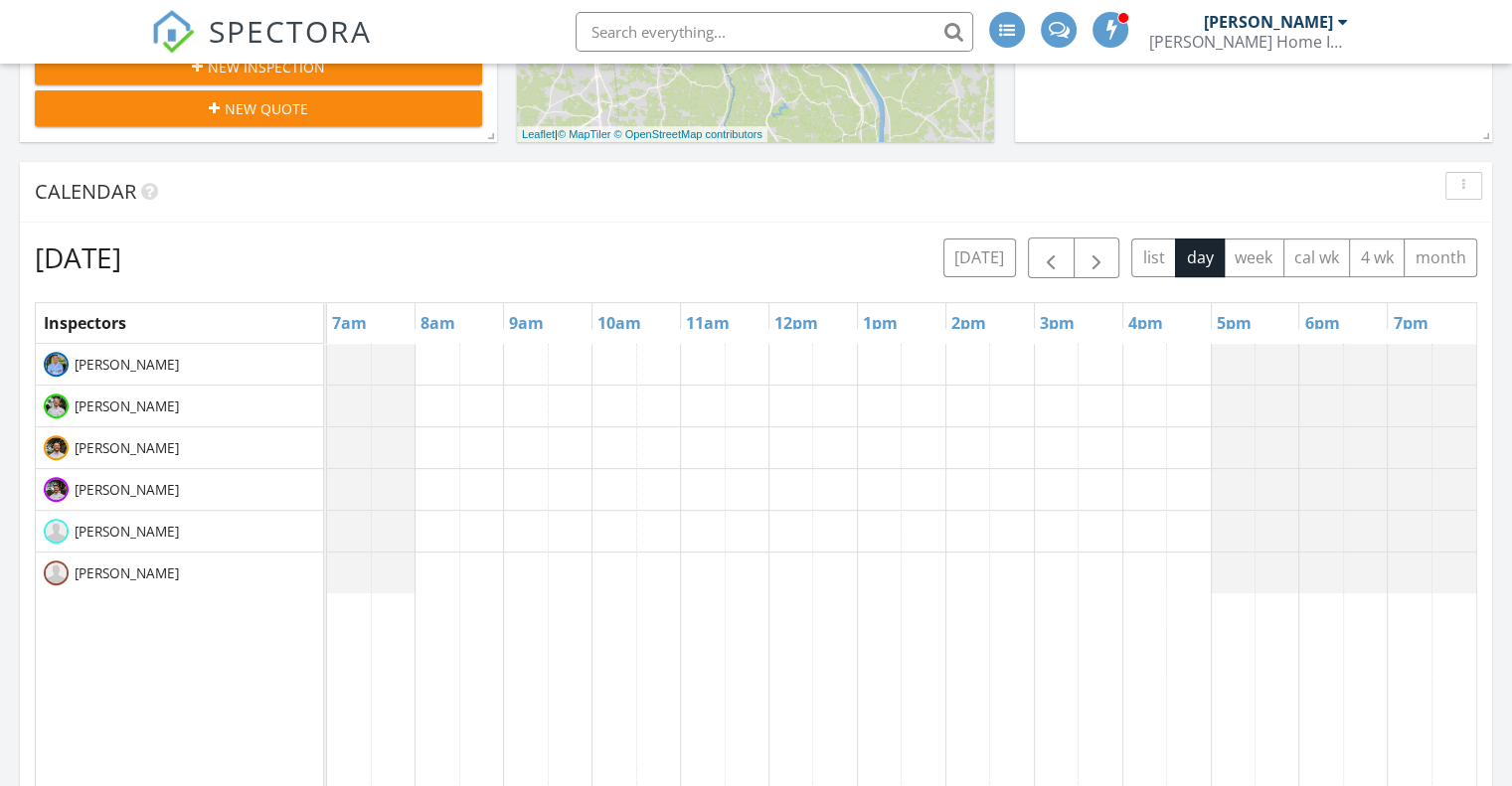click on "[DATE] [DATE] list day week cal wk 4 wk month Inspectors 7am 8am 9am 10am 11am 12pm 1pm 2pm 3pm 4pm 5pm 6pm 7pm [PERSON_NAME] [PERSON_NAME] [PERSON_NAME] [PERSON_NAME] [PERSON_NAME] [PERSON_NAME]" at bounding box center [756, 675] 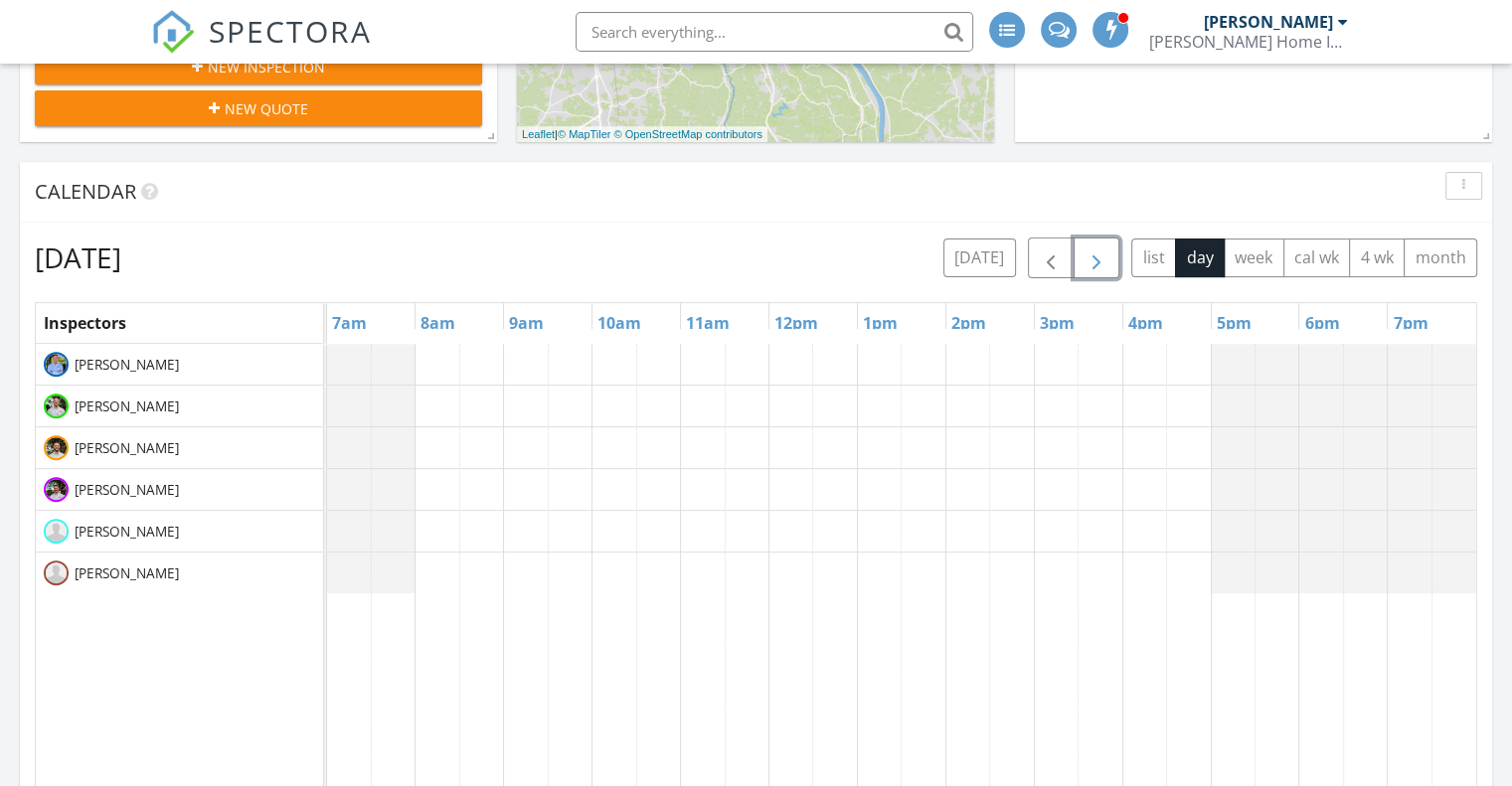 click at bounding box center [1096, 257] 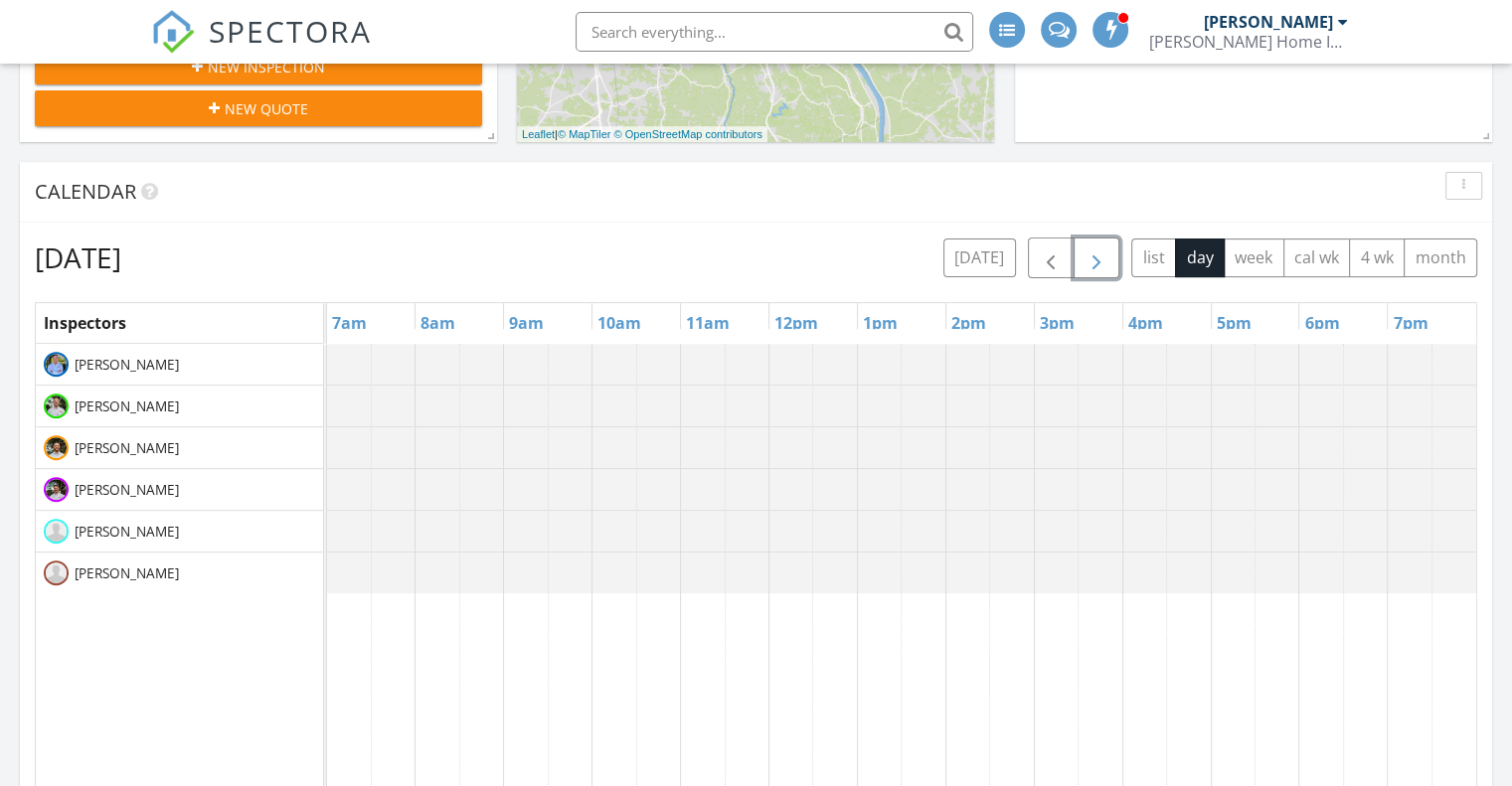 click at bounding box center [1096, 257] 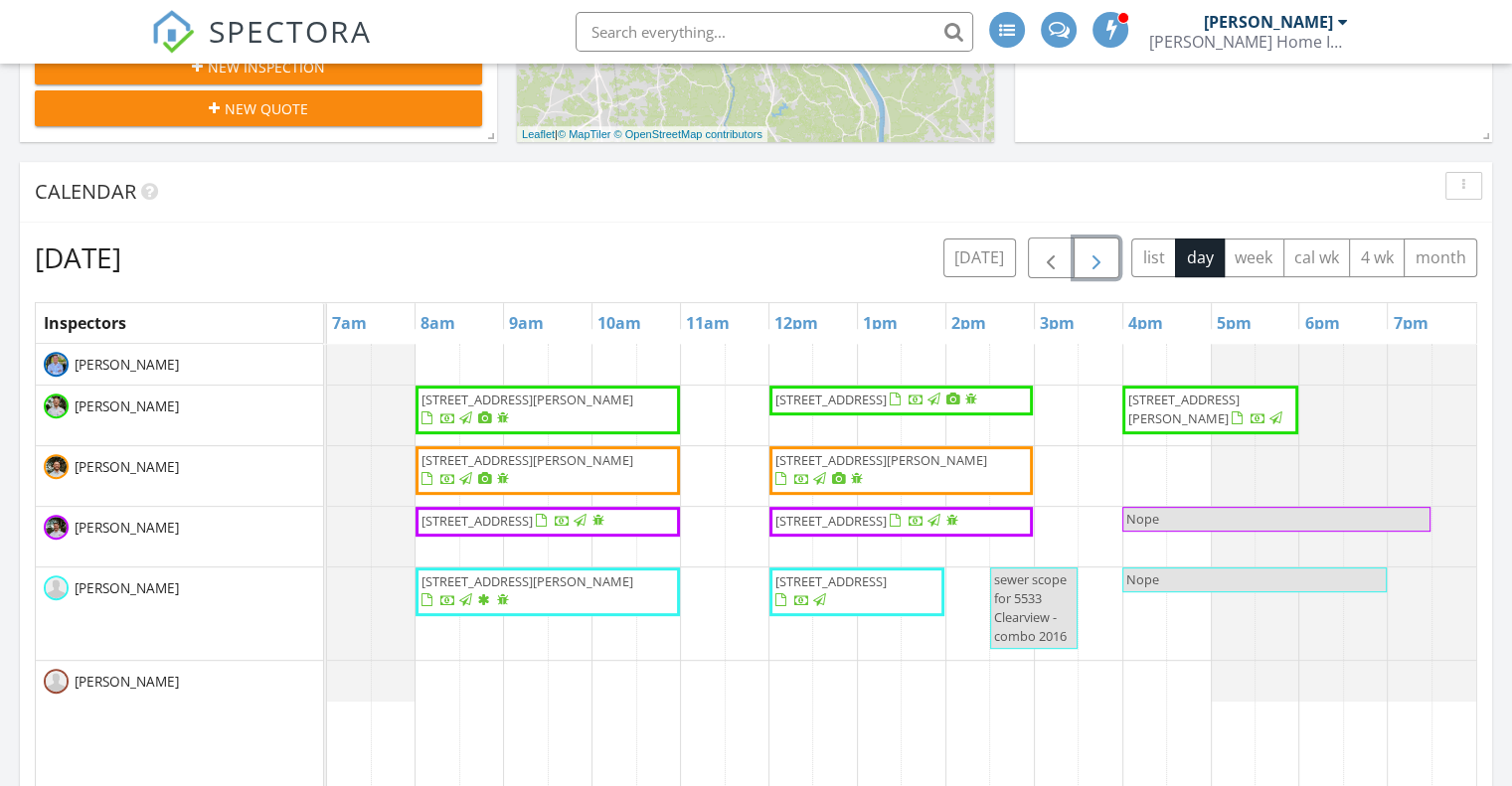 click at bounding box center (1096, 257) 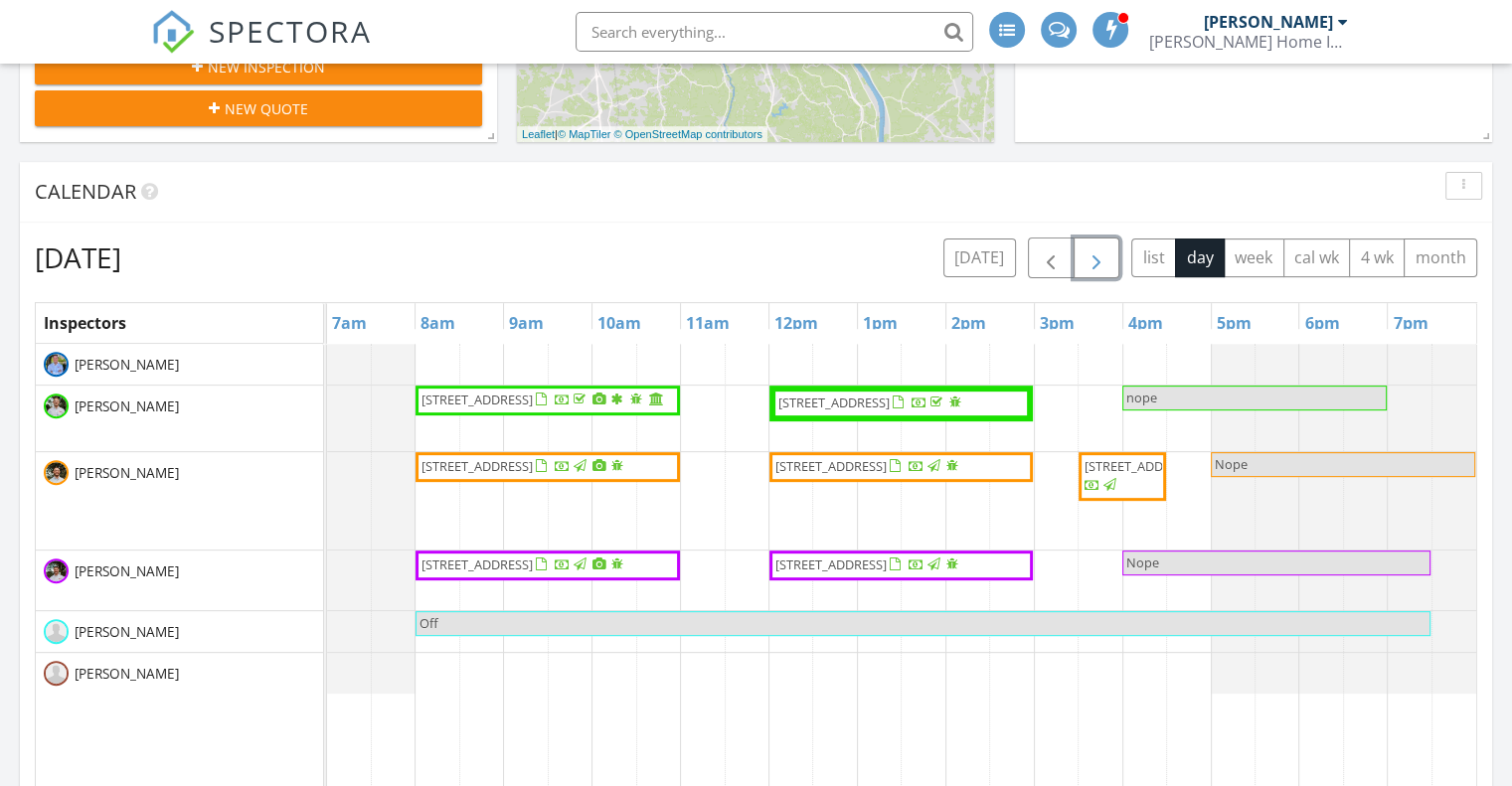 click at bounding box center [1096, 257] 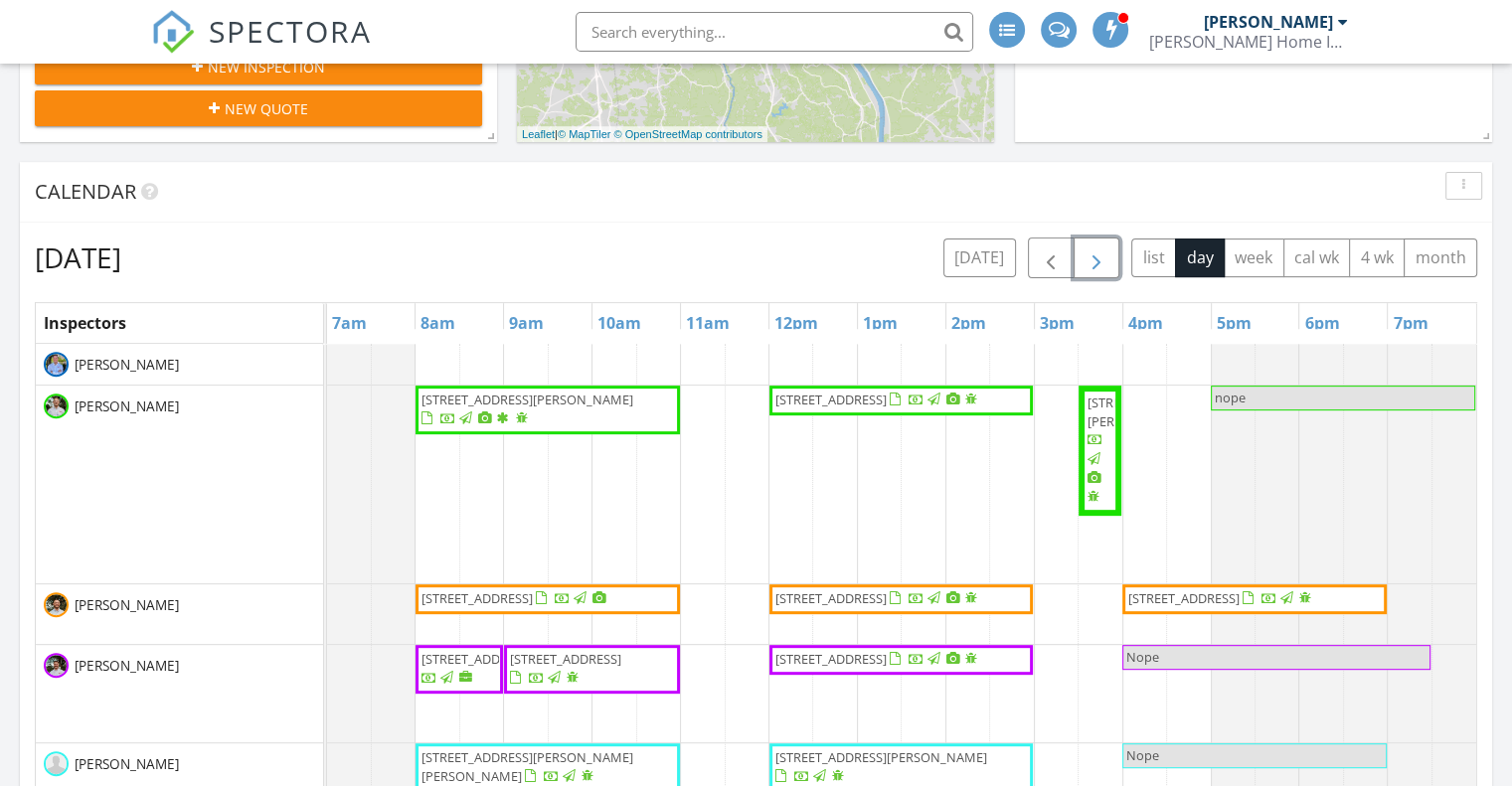 click at bounding box center (1096, 258) 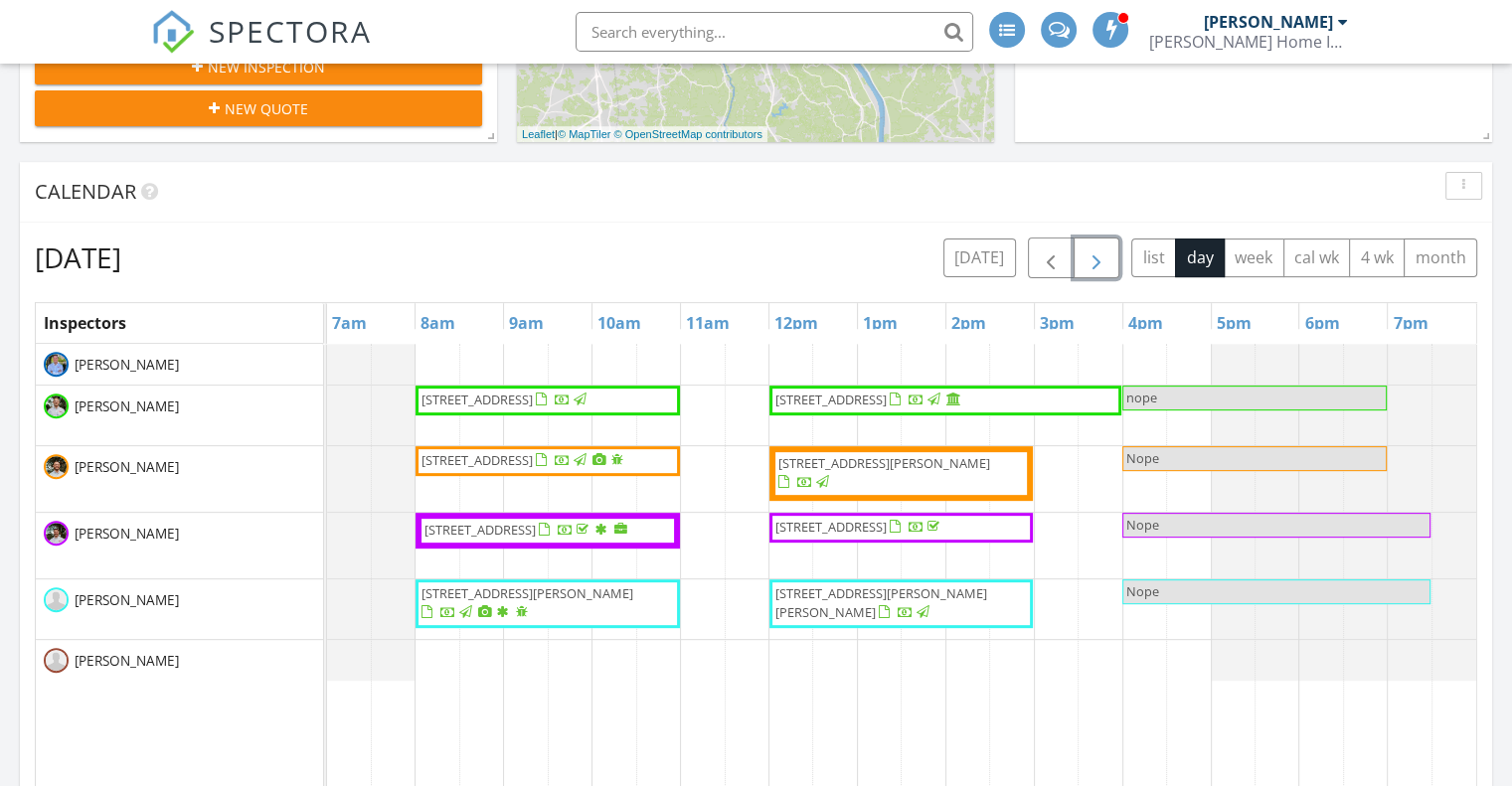 click at bounding box center [1096, 257] 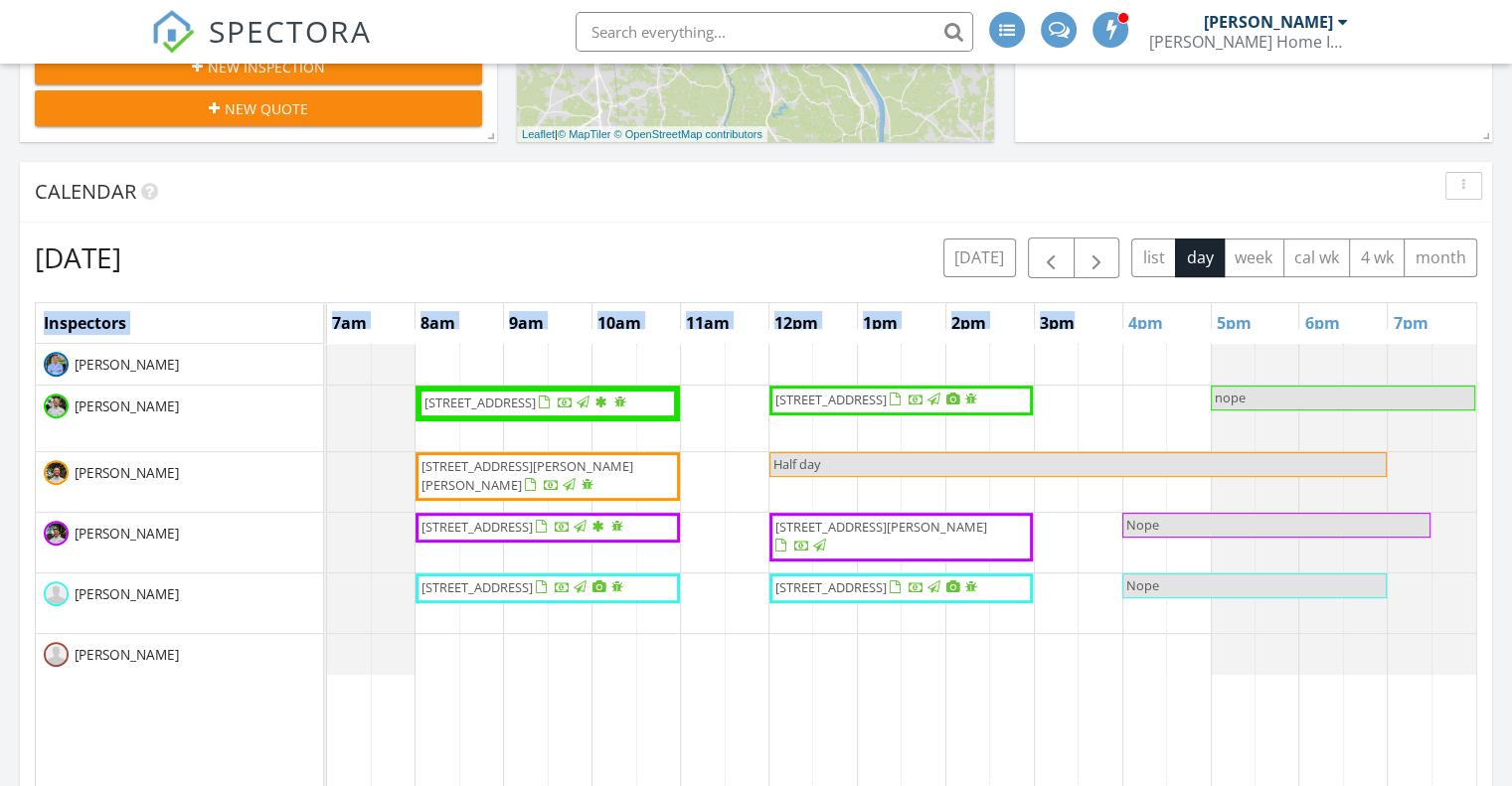 drag, startPoint x: 1097, startPoint y: 313, endPoint x: 1092, endPoint y: 335, distance: 22.561028 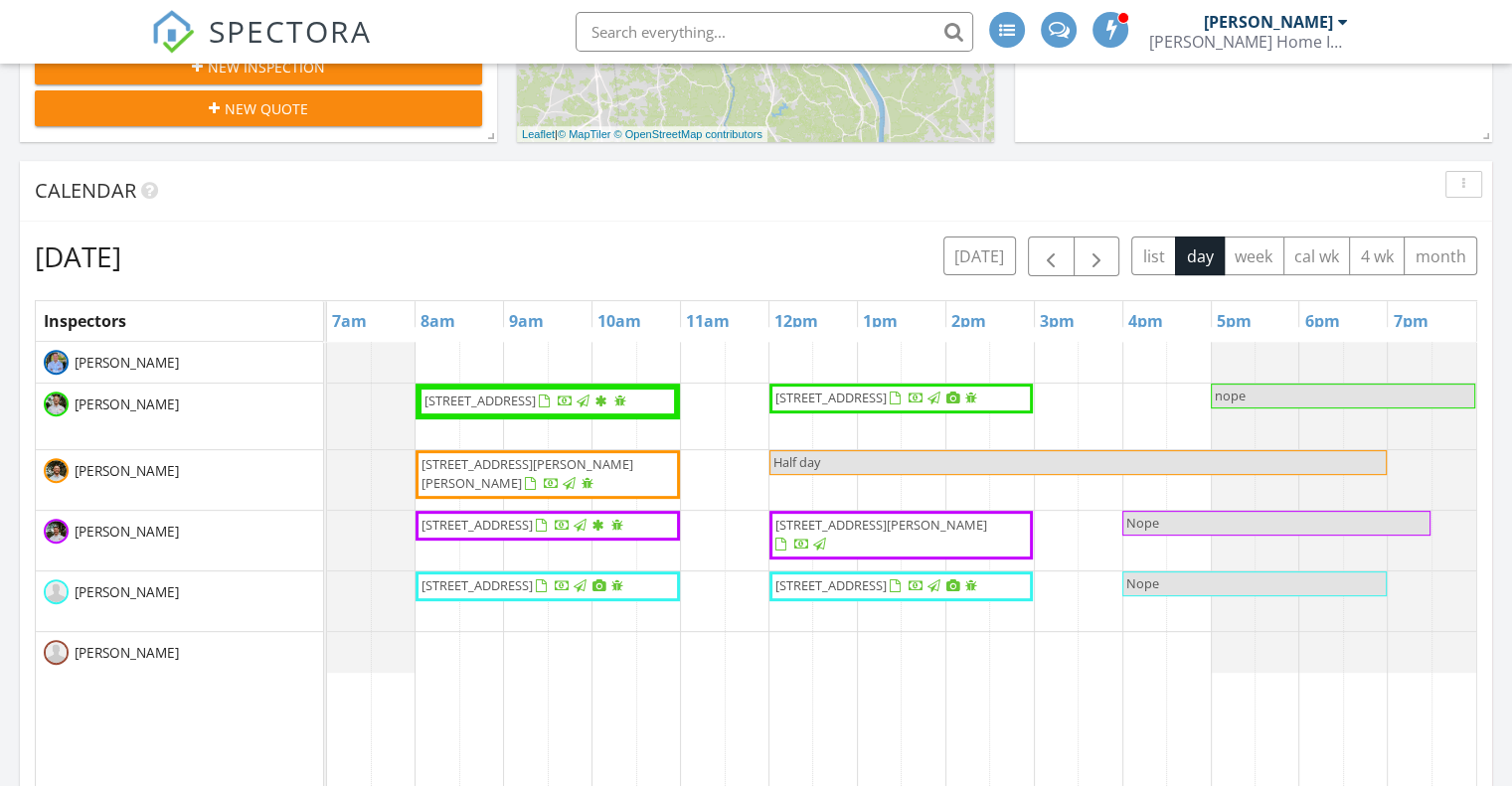 click on "Calendar" at bounding box center [741, 191] 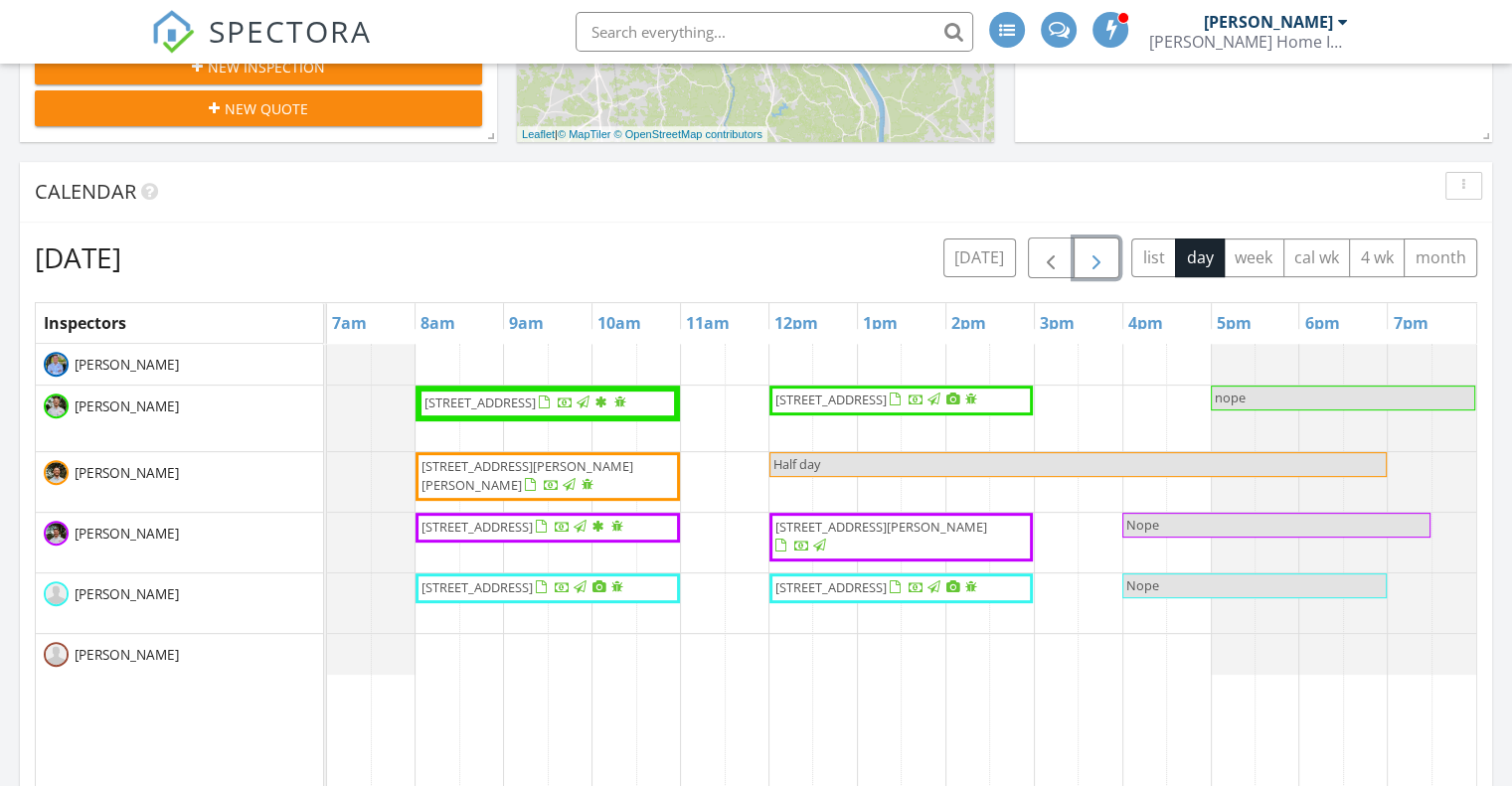 click at bounding box center (1096, 258) 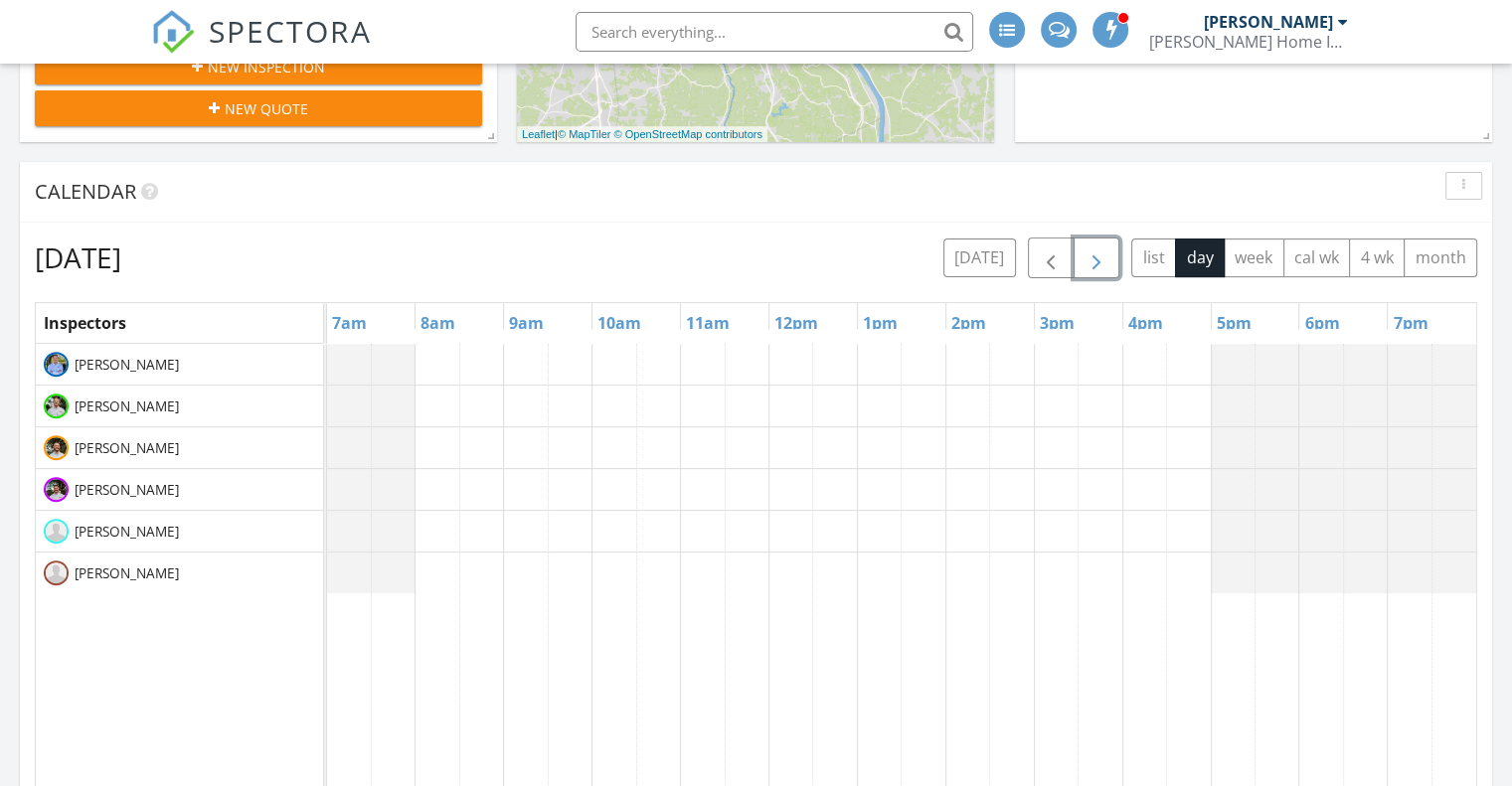 click at bounding box center [1096, 258] 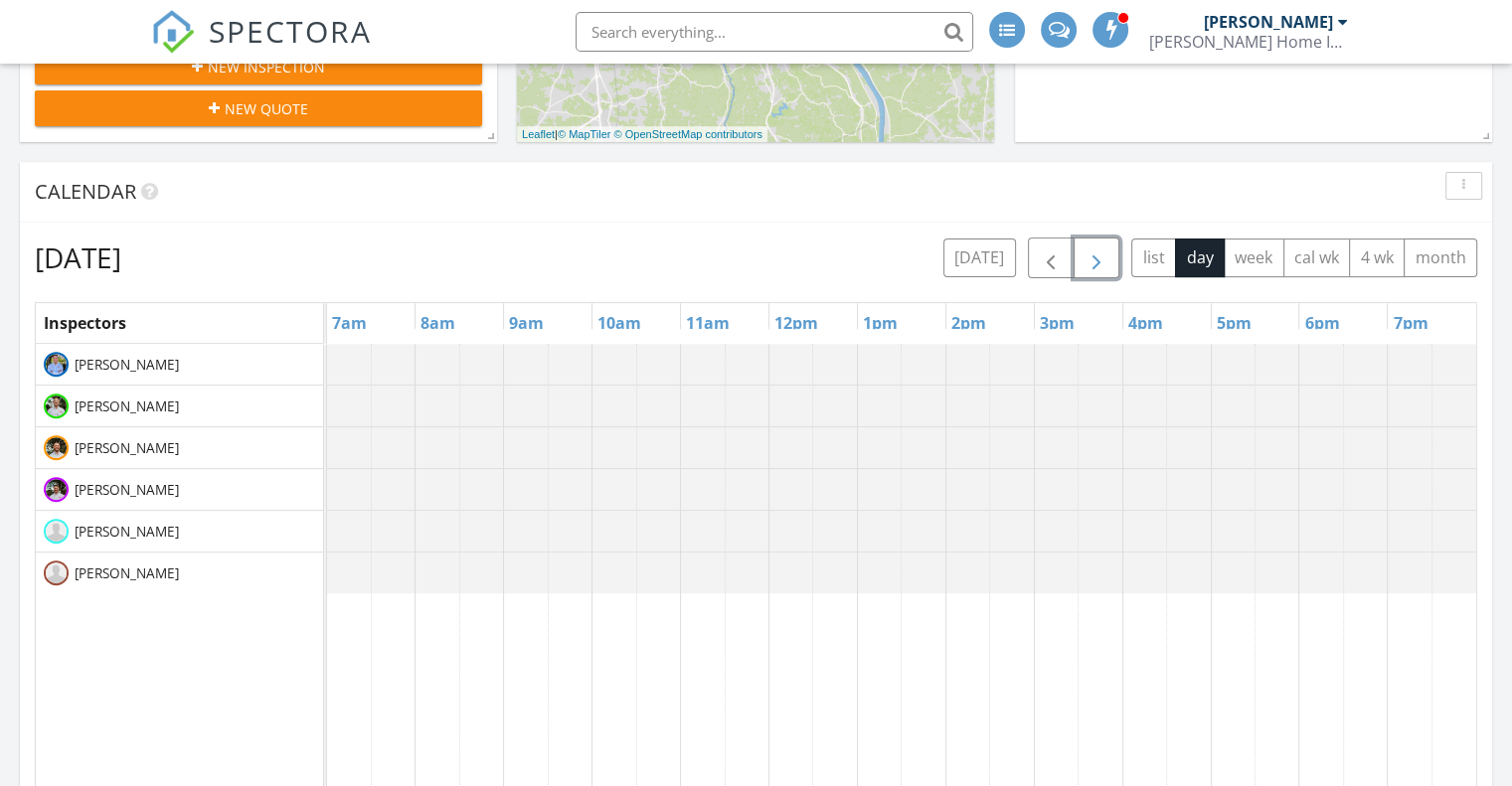 click at bounding box center (1096, 258) 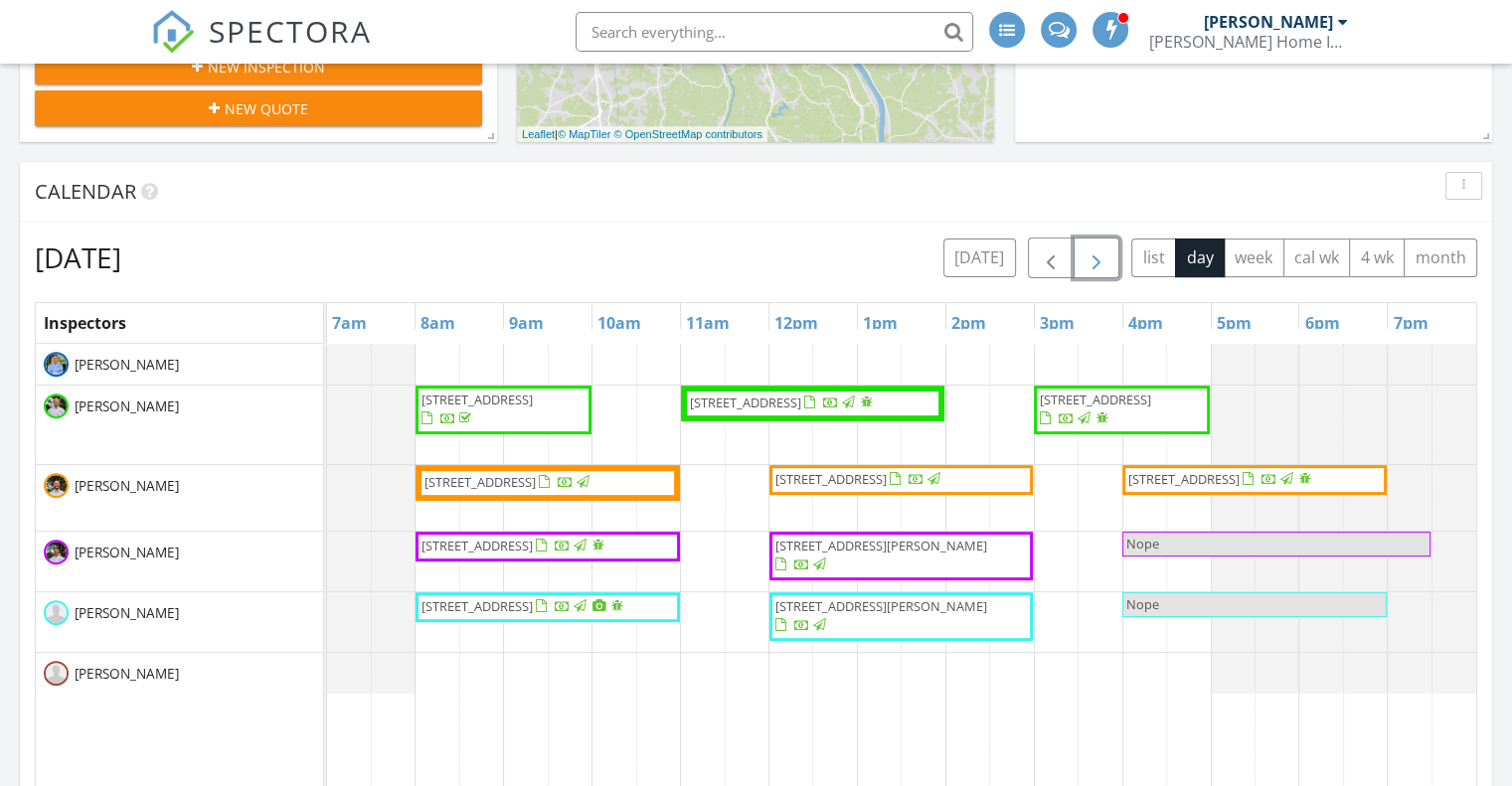 drag, startPoint x: 1102, startPoint y: 256, endPoint x: 1098, endPoint y: 269, distance: 13.601471 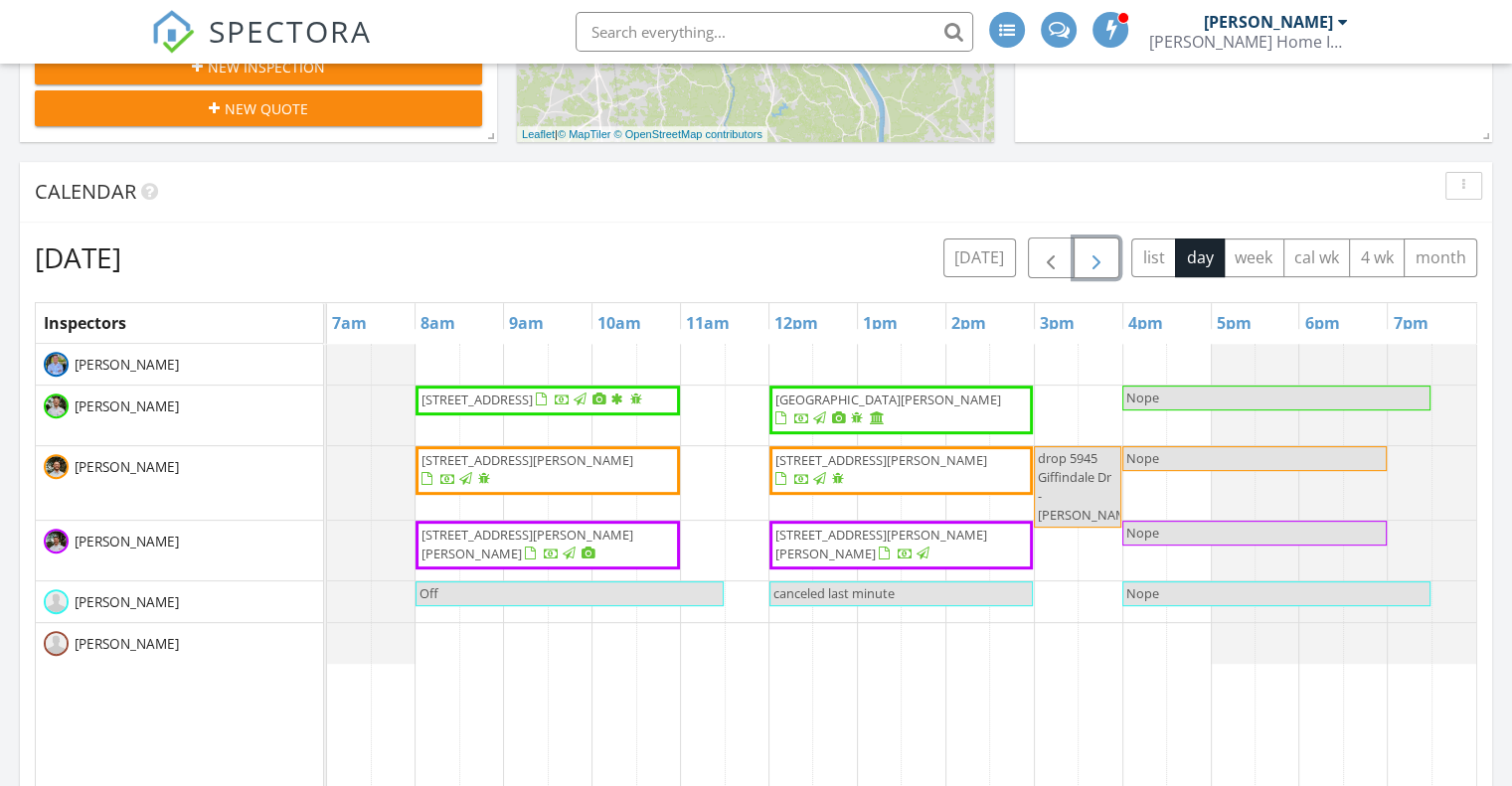 click at bounding box center [1096, 257] 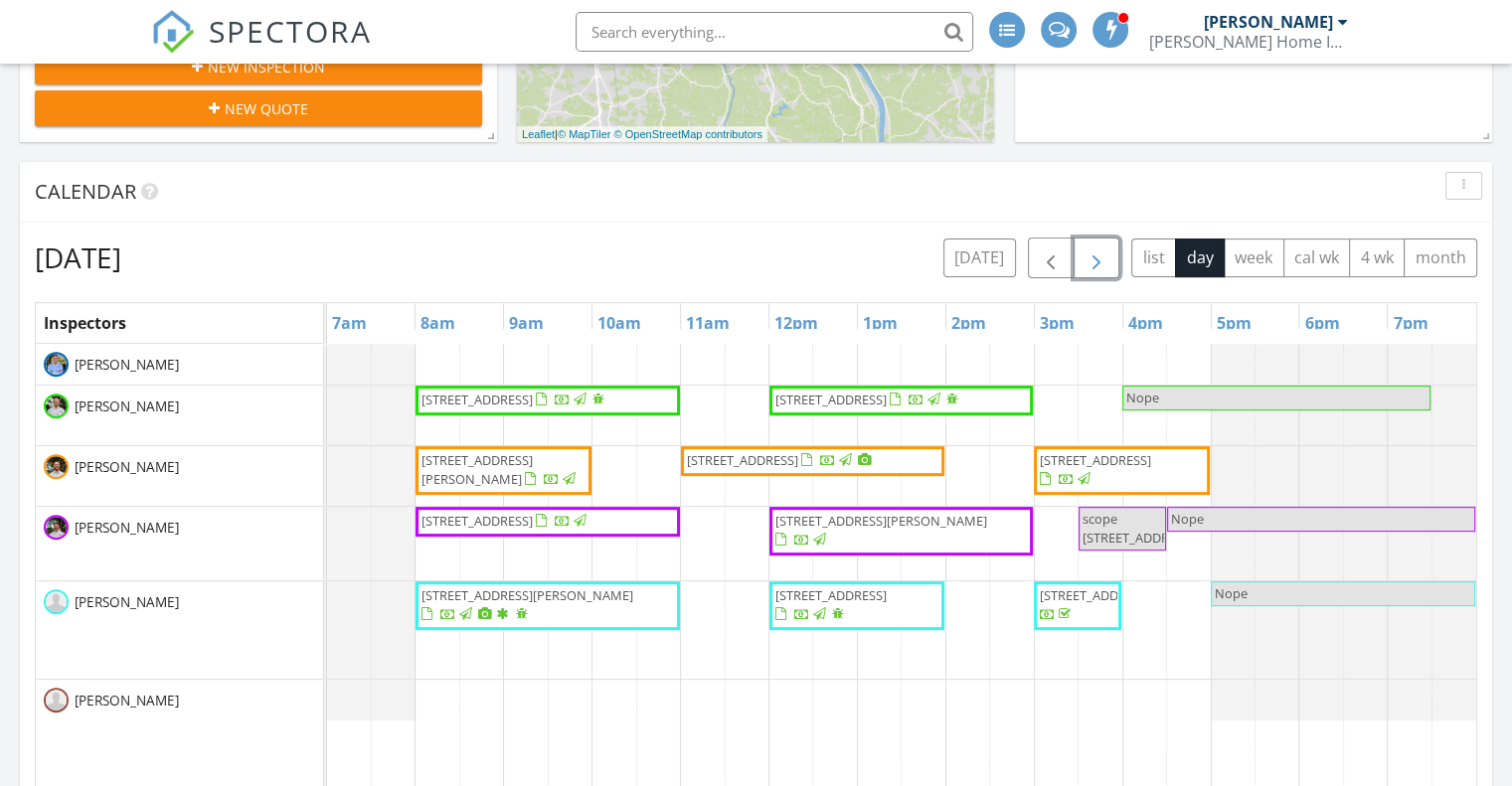 click at bounding box center (1096, 257) 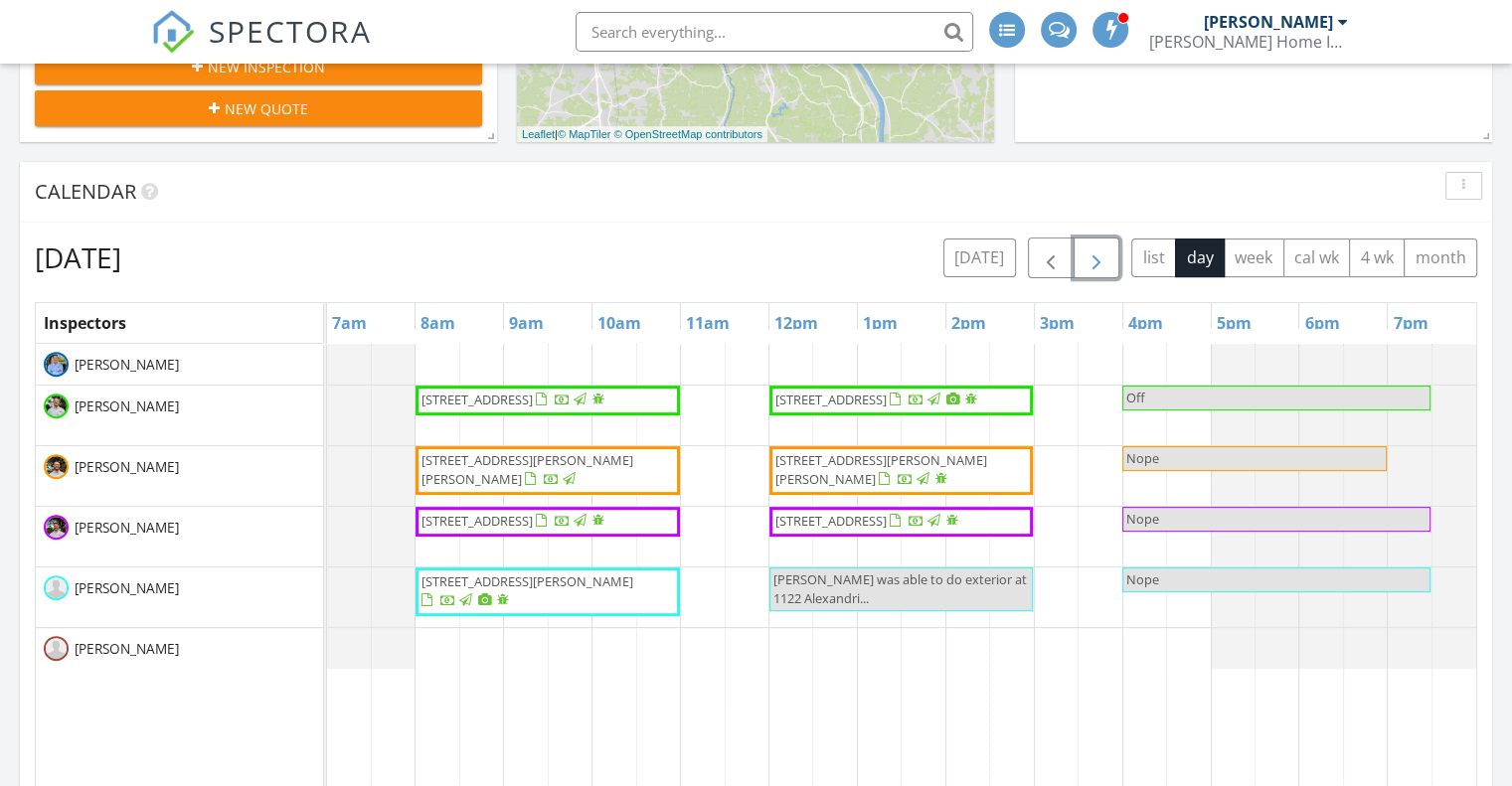 click at bounding box center (1096, 257) 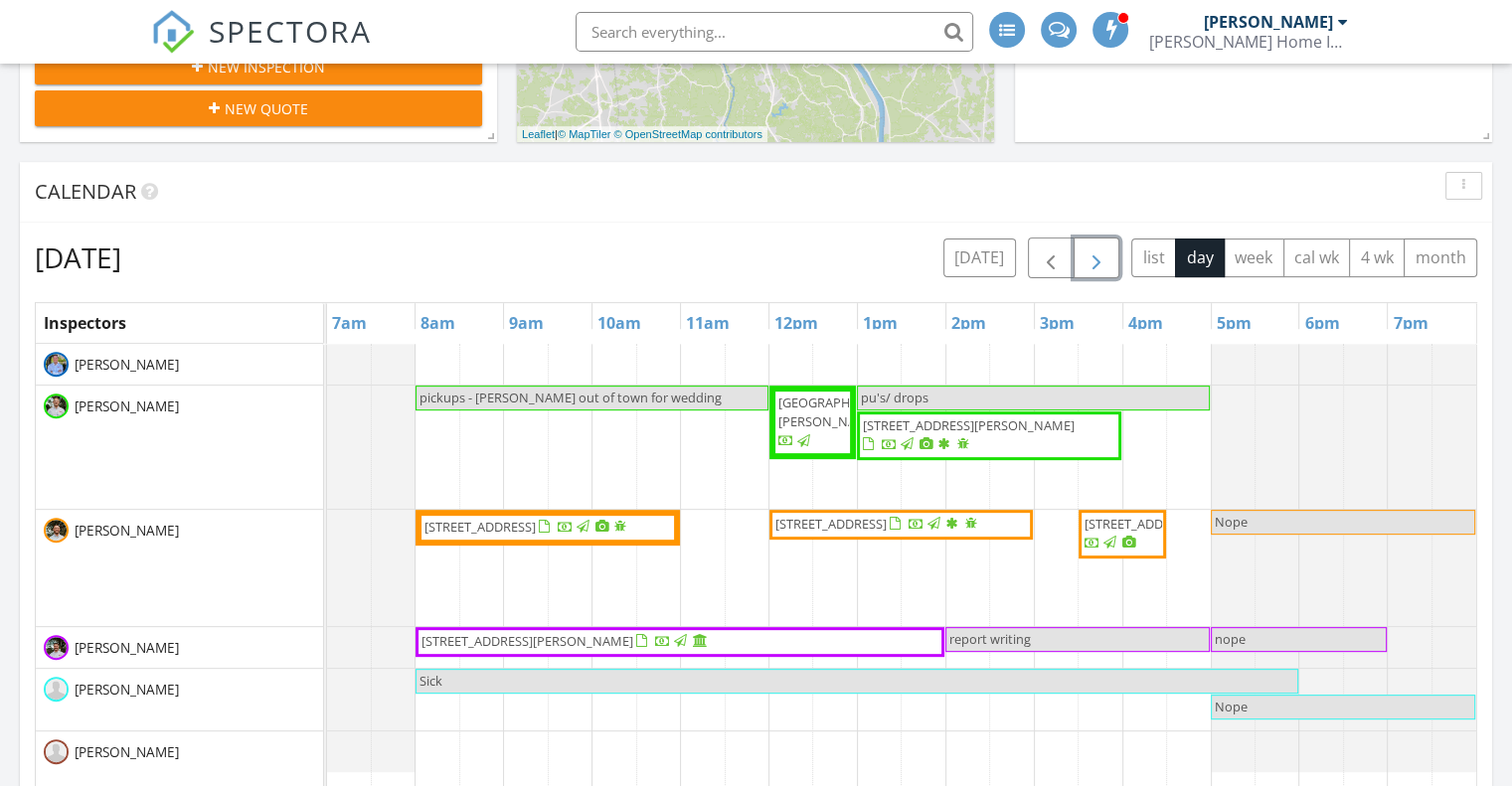 click at bounding box center (1096, 258) 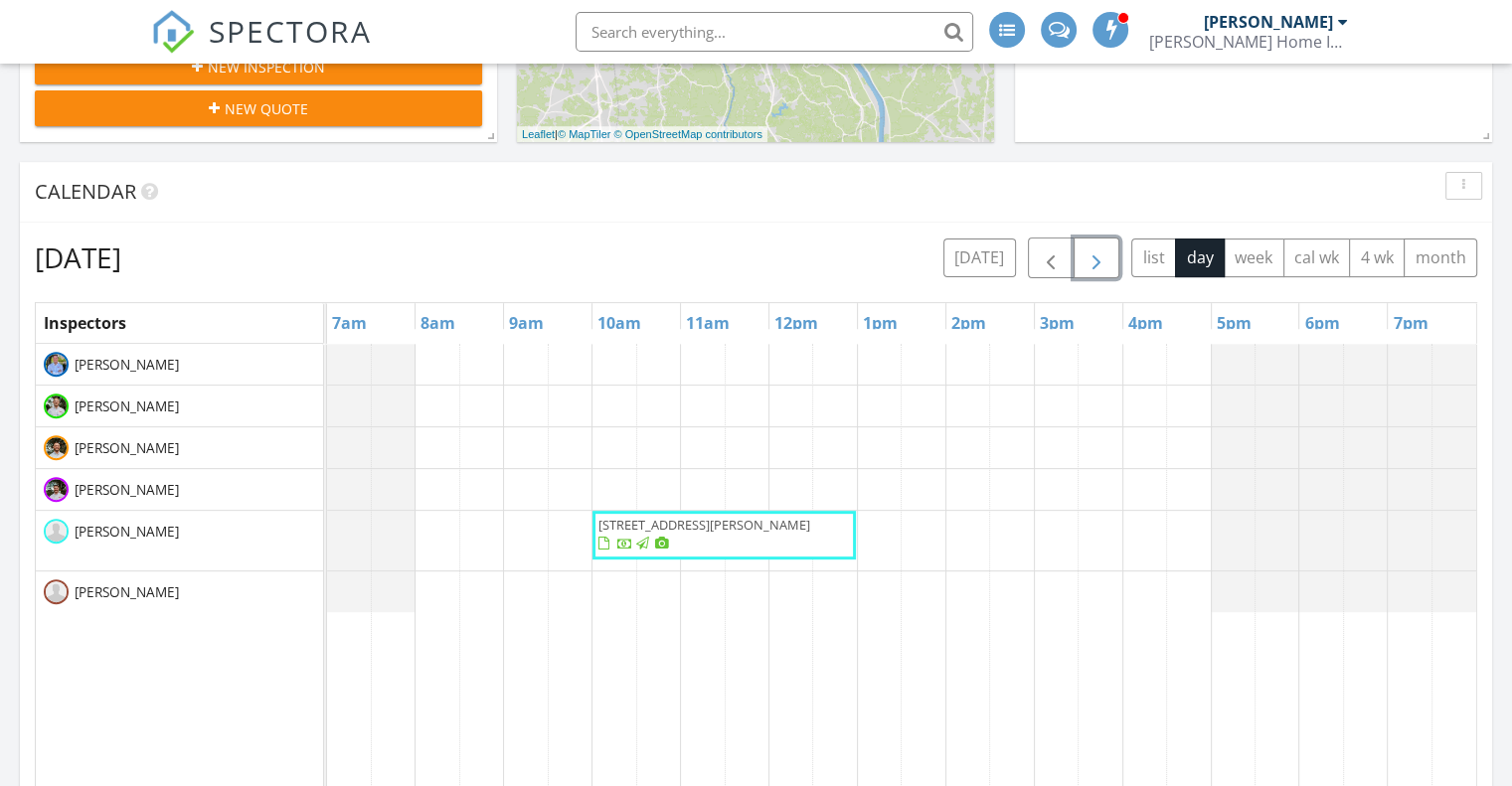 click at bounding box center (1096, 258) 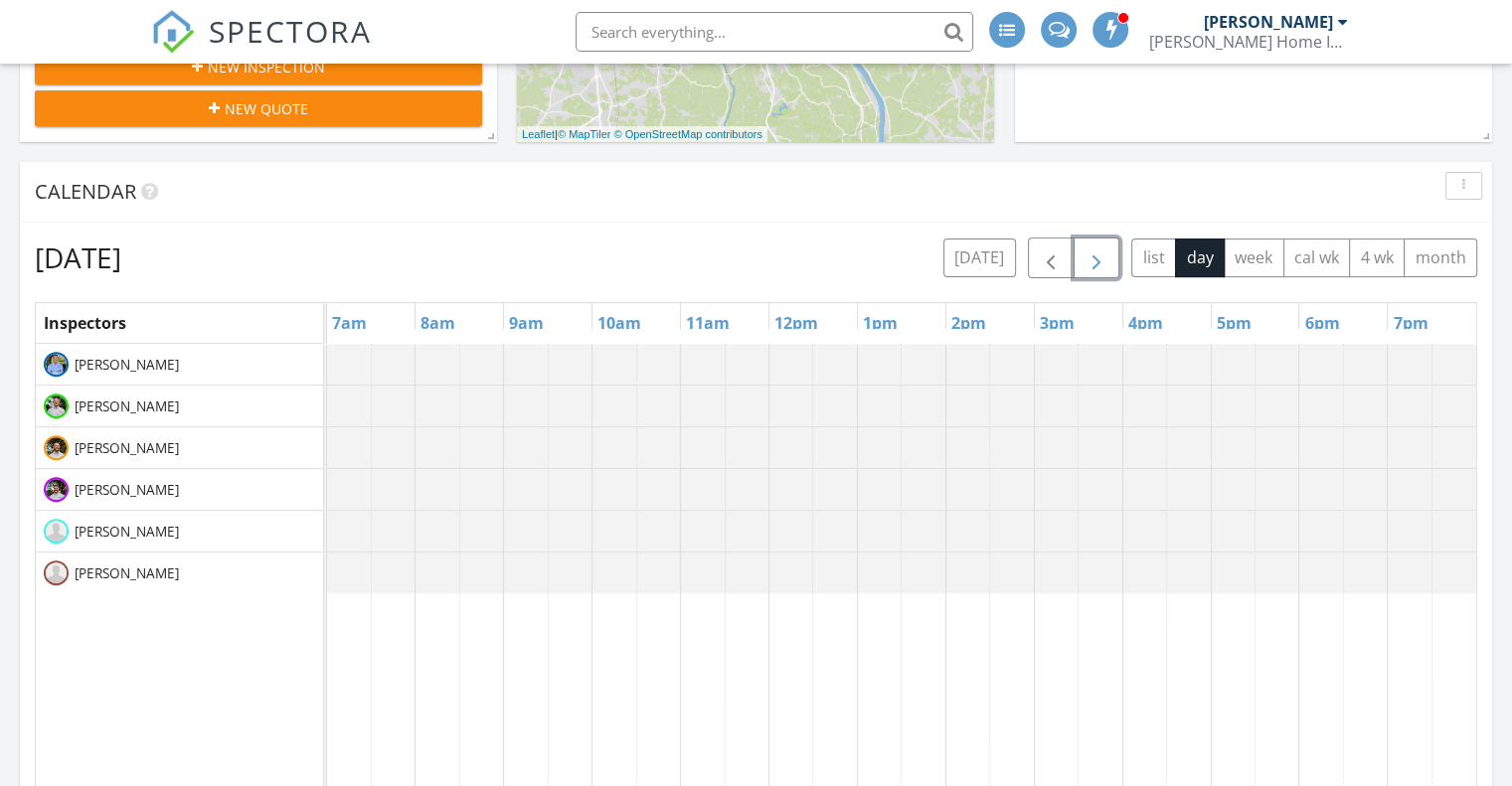 click at bounding box center [1096, 258] 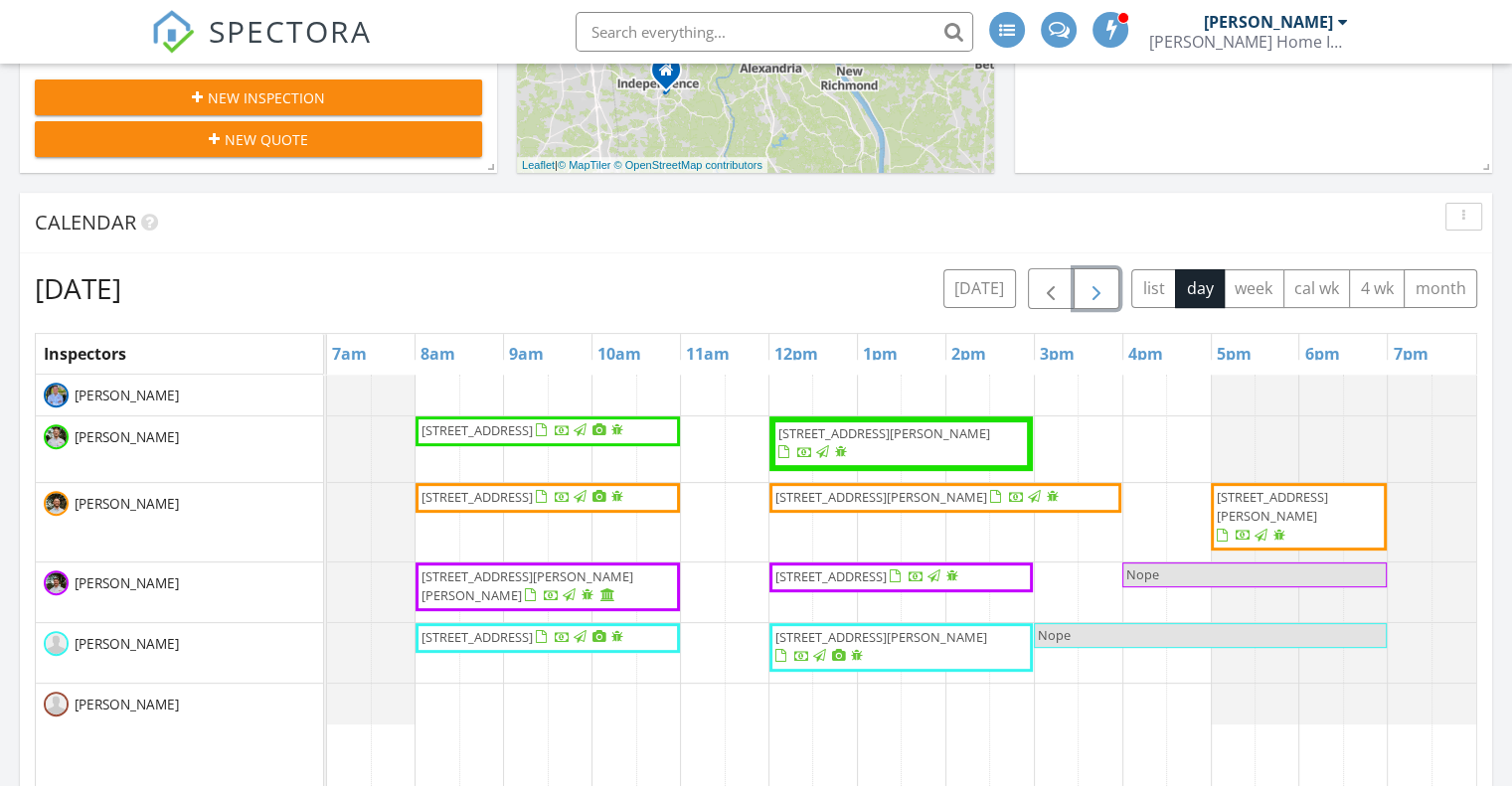 scroll, scrollTop: 634, scrollLeft: 0, axis: vertical 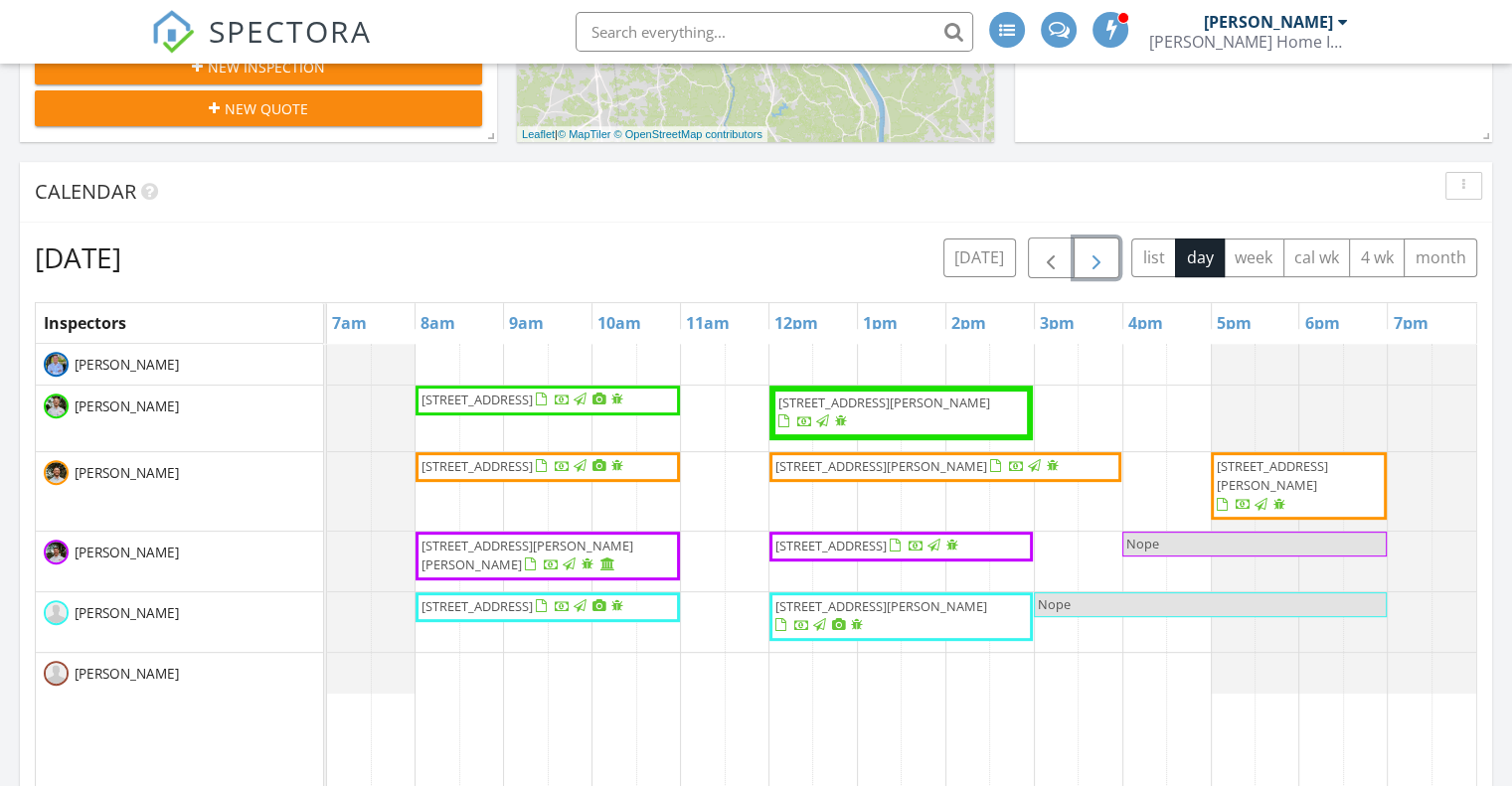 click at bounding box center [1096, 258] 